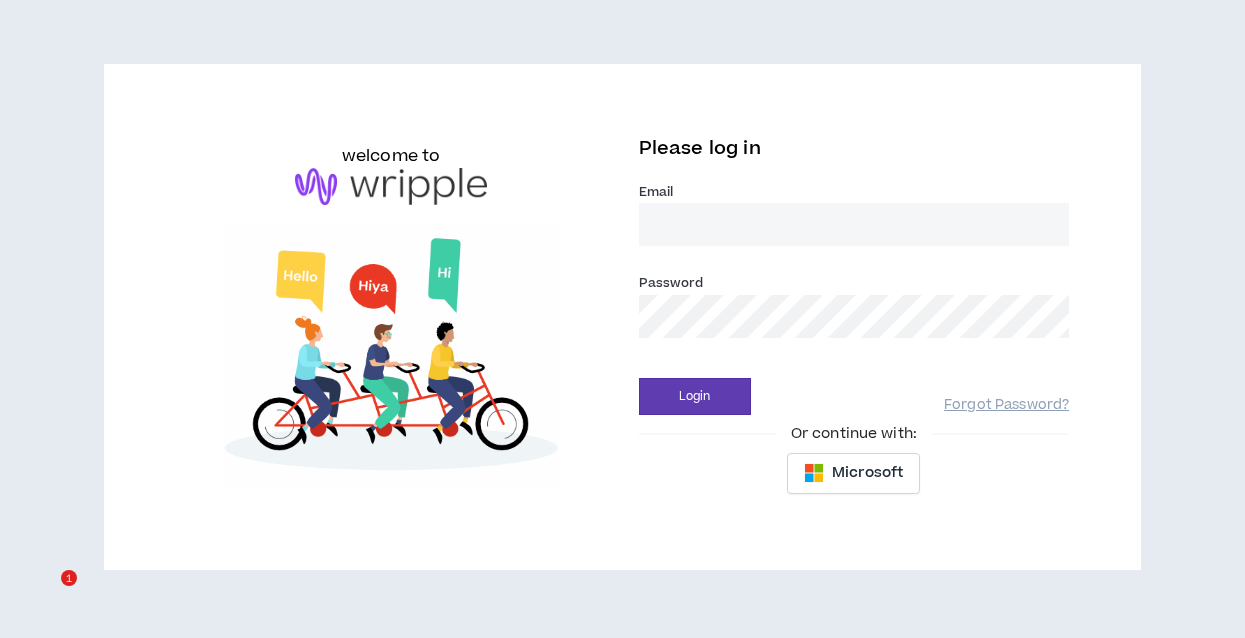 scroll, scrollTop: 0, scrollLeft: 0, axis: both 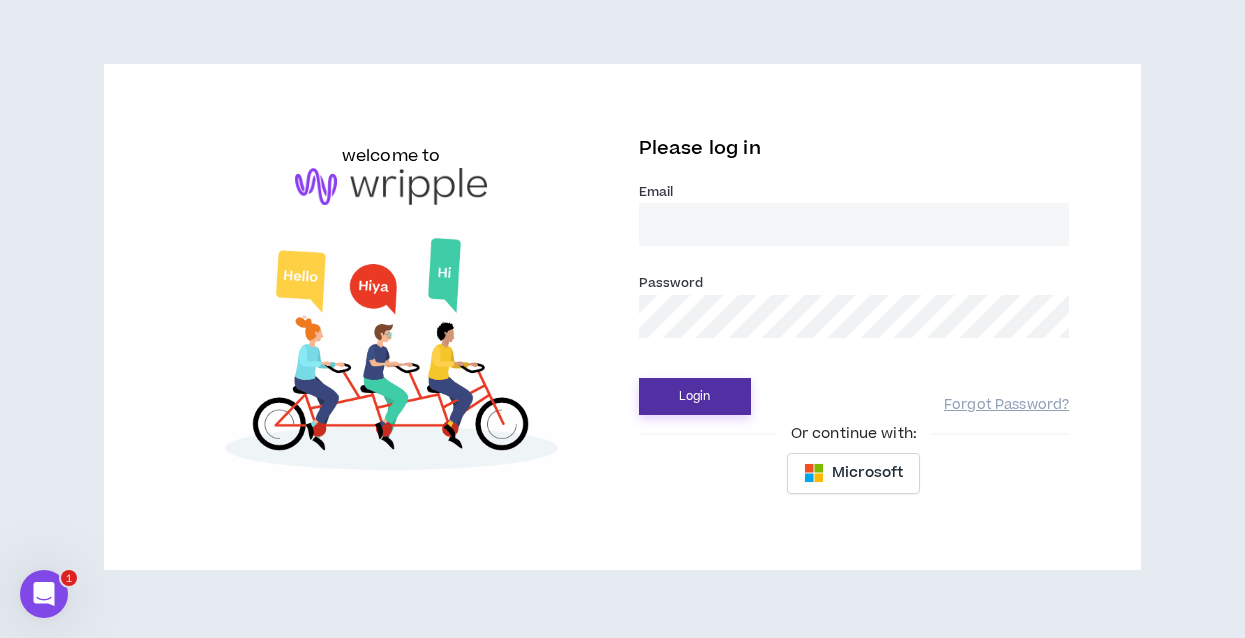 type on "LaurenandBridget@wripple.com" 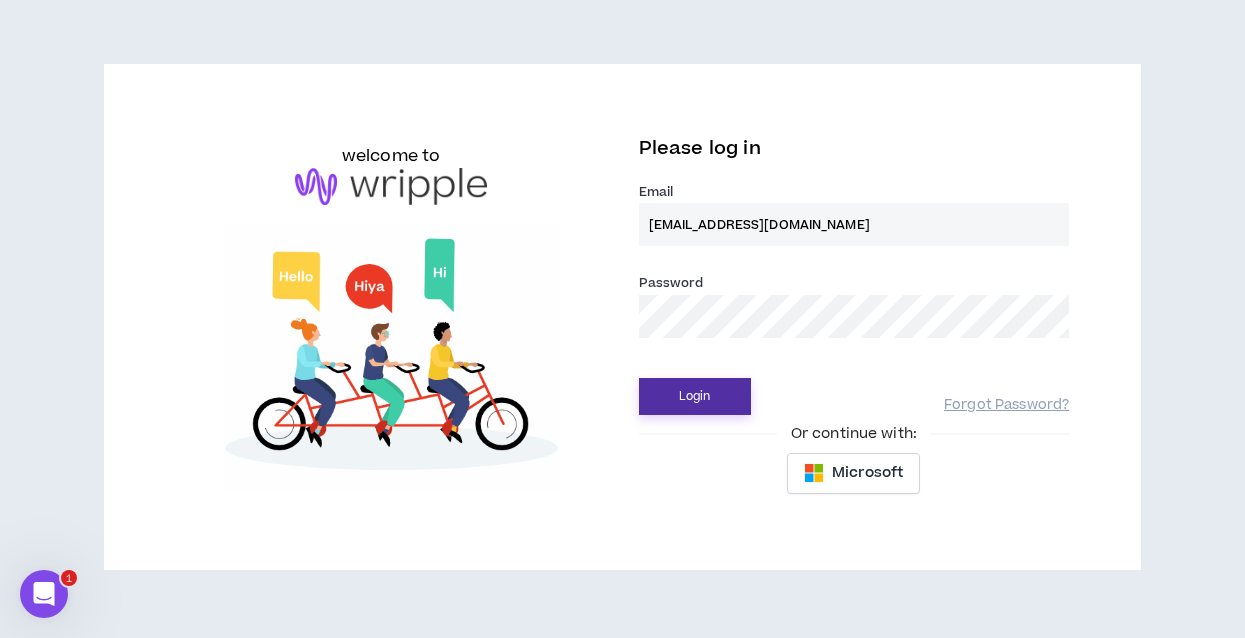 click on "Login" at bounding box center [695, 396] 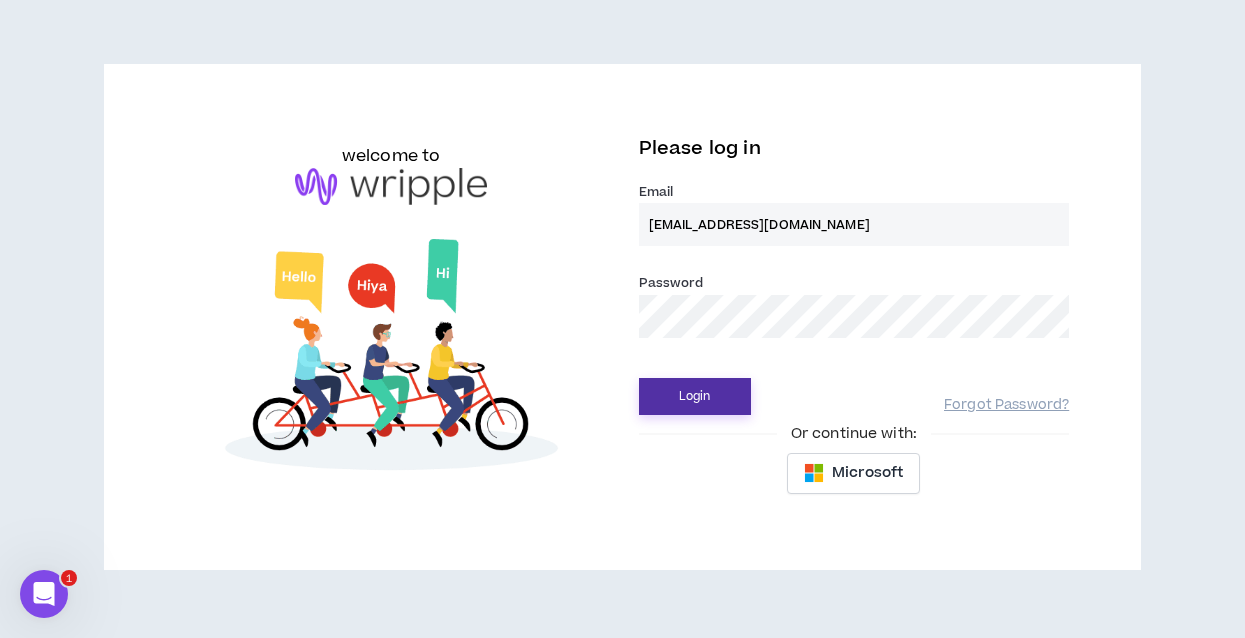 click on "Login" at bounding box center [695, 396] 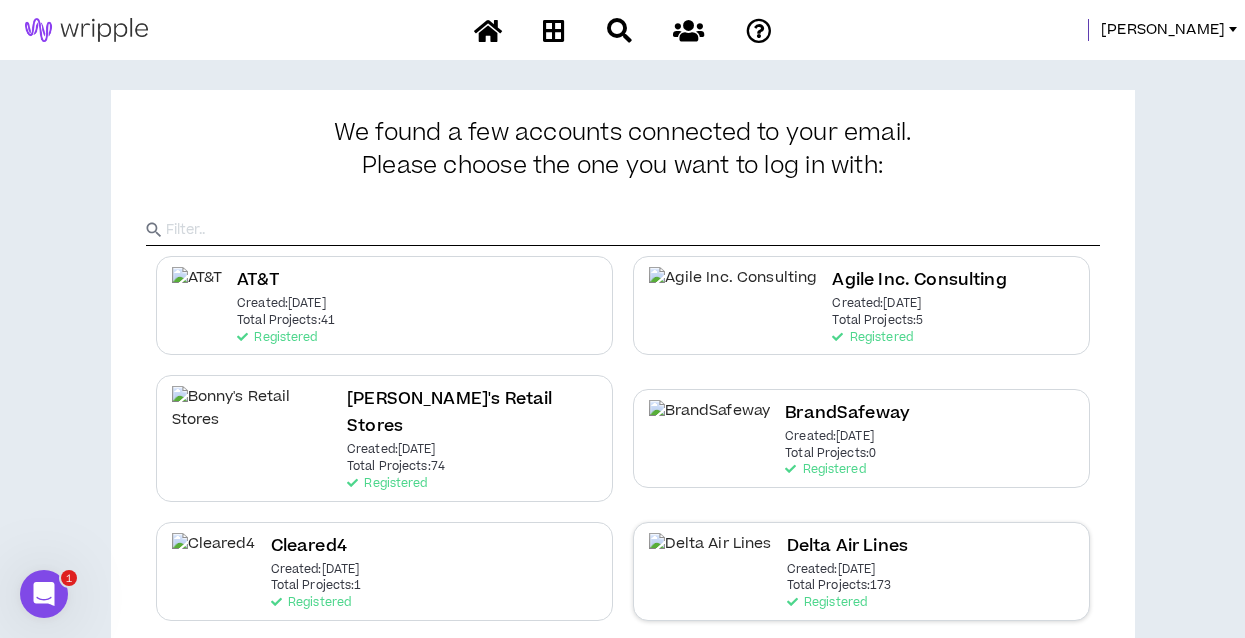 click on "Delta Air Lines" at bounding box center (847, 546) 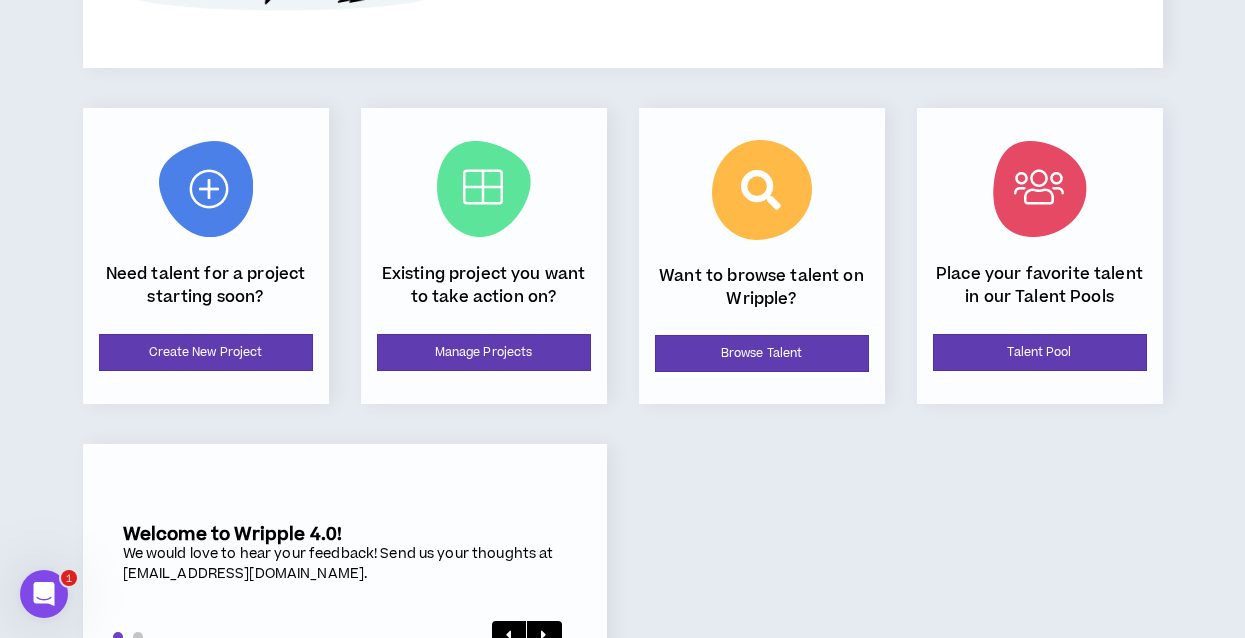 scroll, scrollTop: 218, scrollLeft: 0, axis: vertical 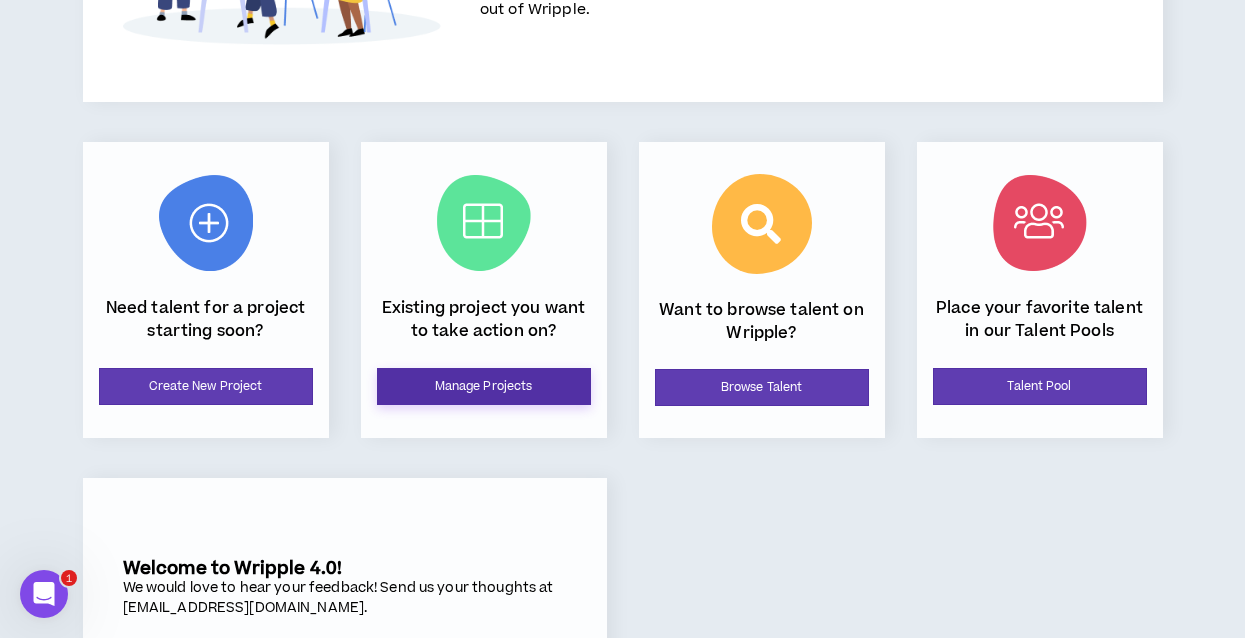 click on "Manage Projects" at bounding box center [484, 386] 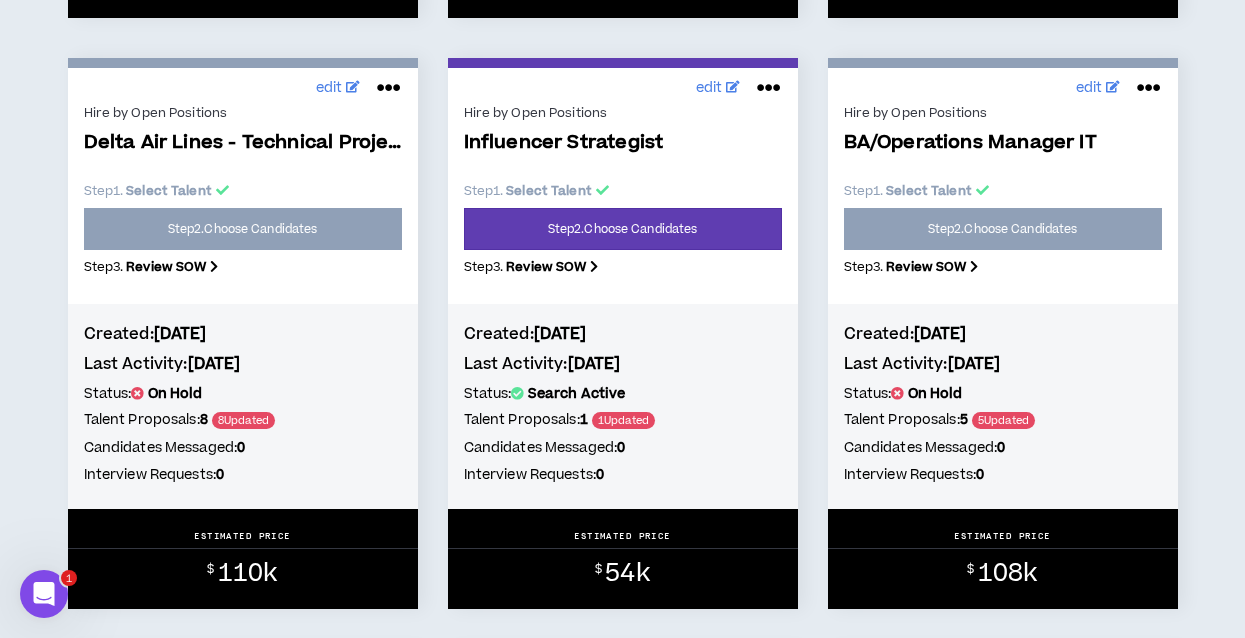 scroll, scrollTop: 3400, scrollLeft: 0, axis: vertical 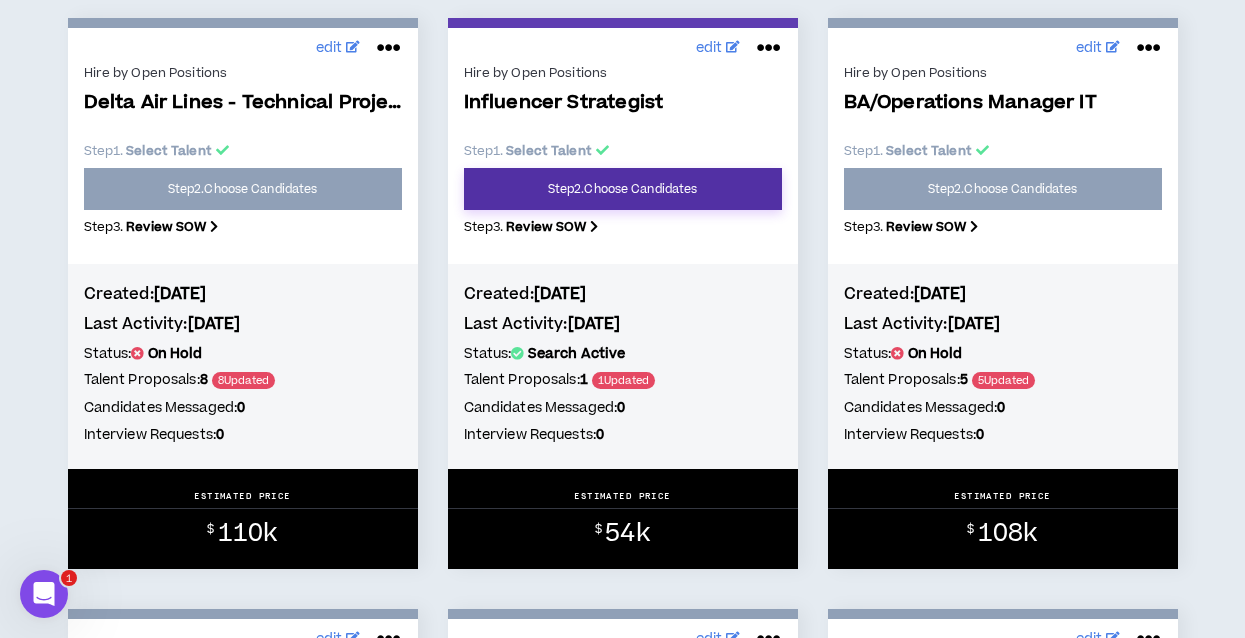 click on "Step  2 .  Choose Candidates" at bounding box center [623, 189] 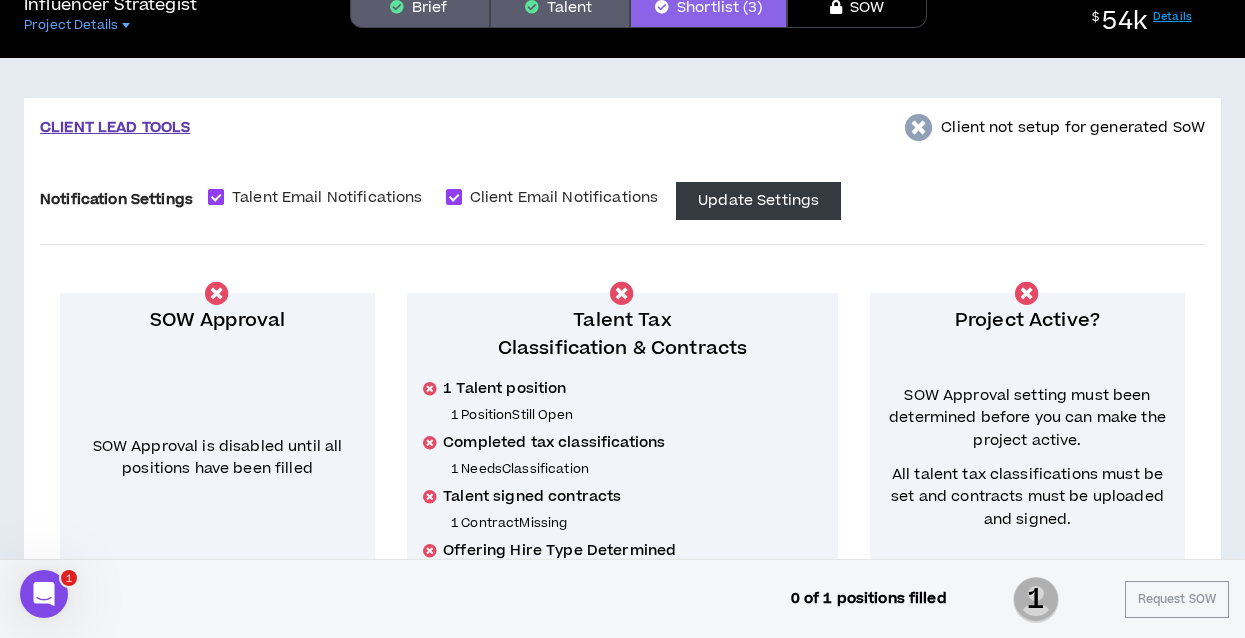 scroll, scrollTop: 7, scrollLeft: 0, axis: vertical 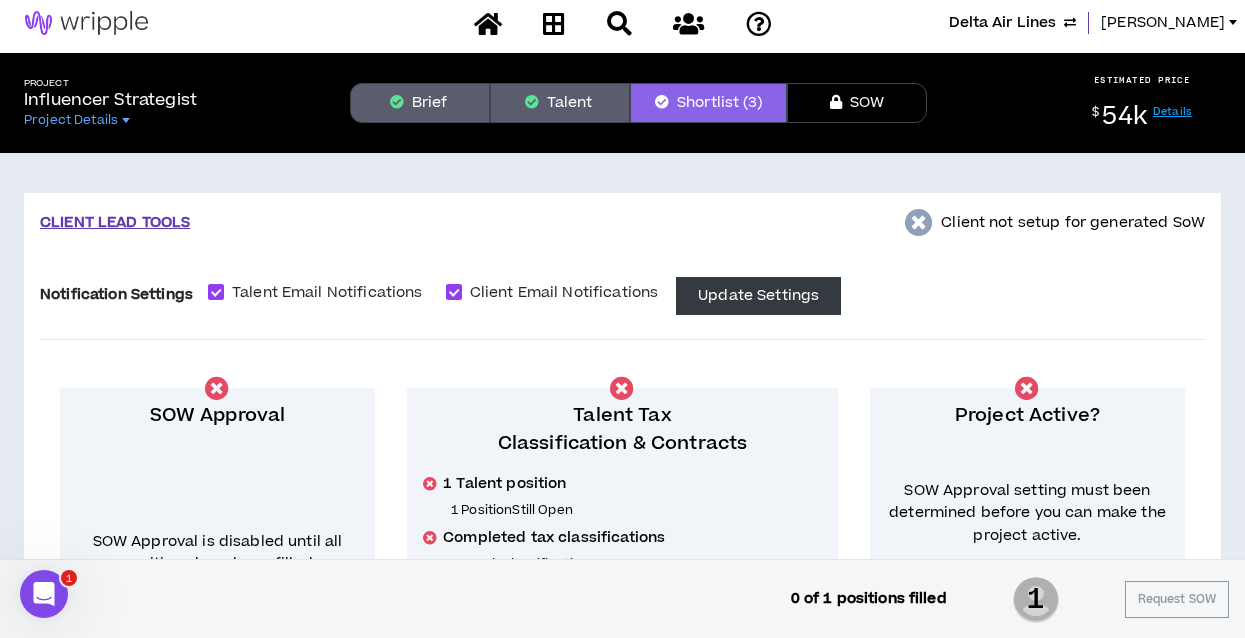 click on "Brief" at bounding box center (420, 103) 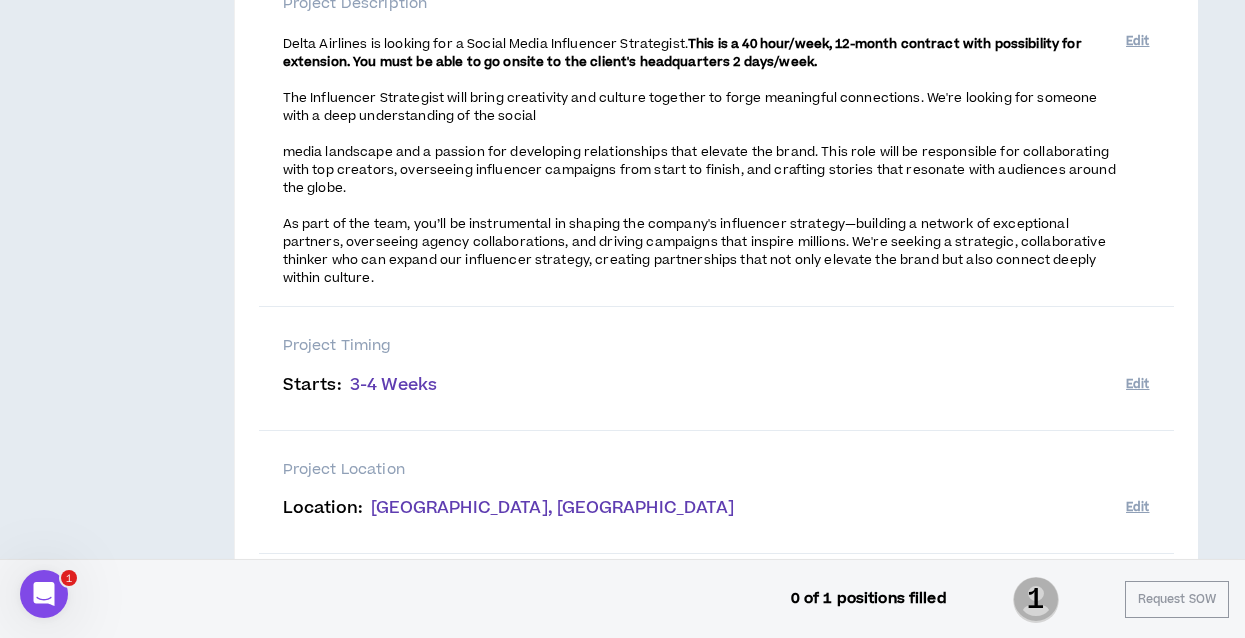 scroll, scrollTop: 400, scrollLeft: 0, axis: vertical 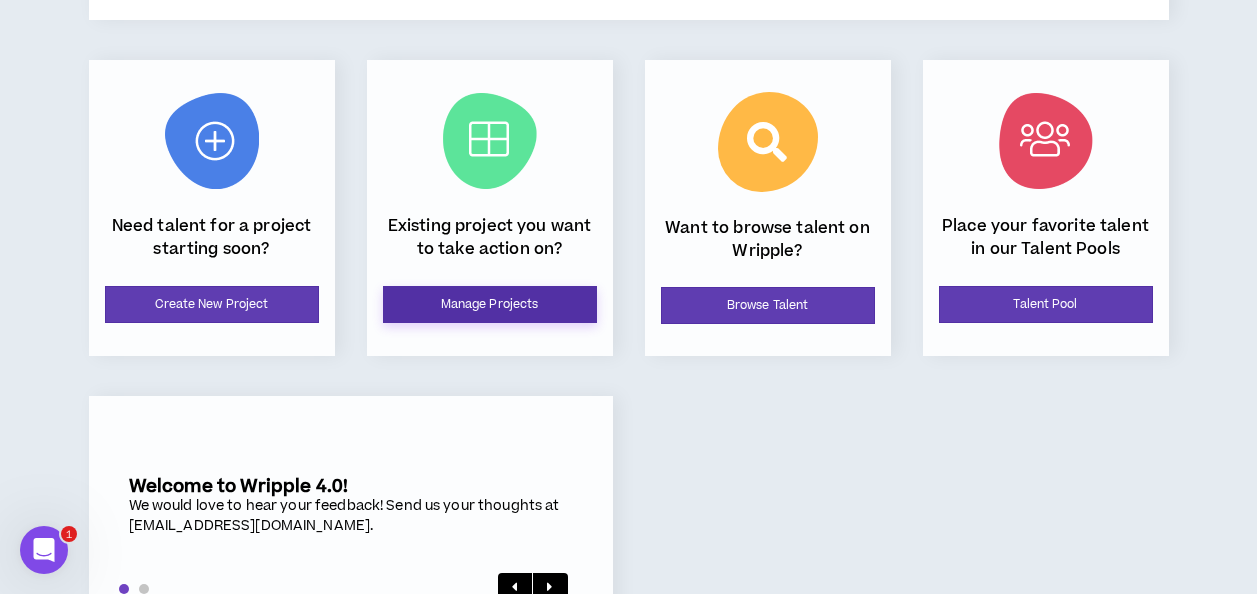 click on "Manage Projects" at bounding box center [490, 304] 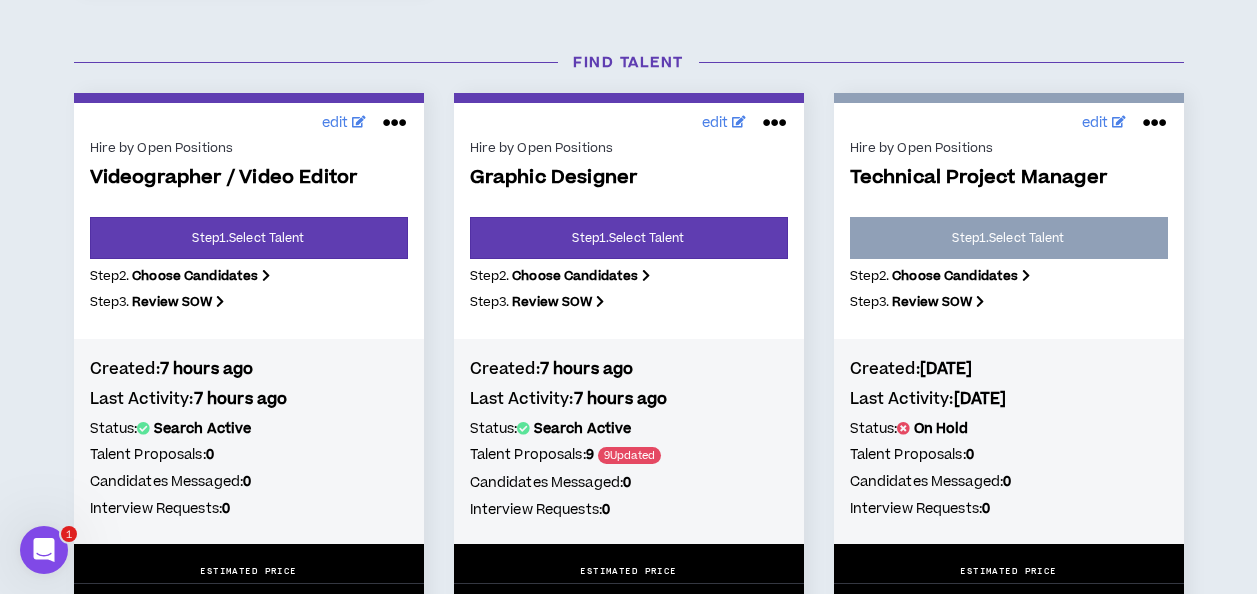 scroll, scrollTop: 1000, scrollLeft: 0, axis: vertical 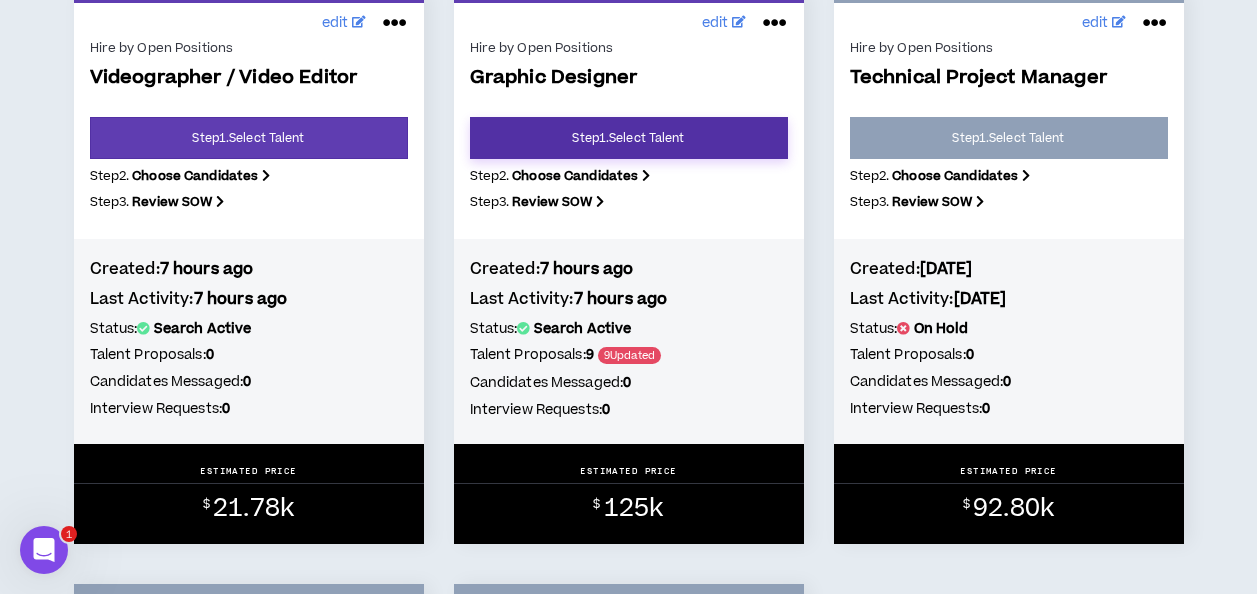 click on "Step  1 .  Select Talent" at bounding box center (629, 138) 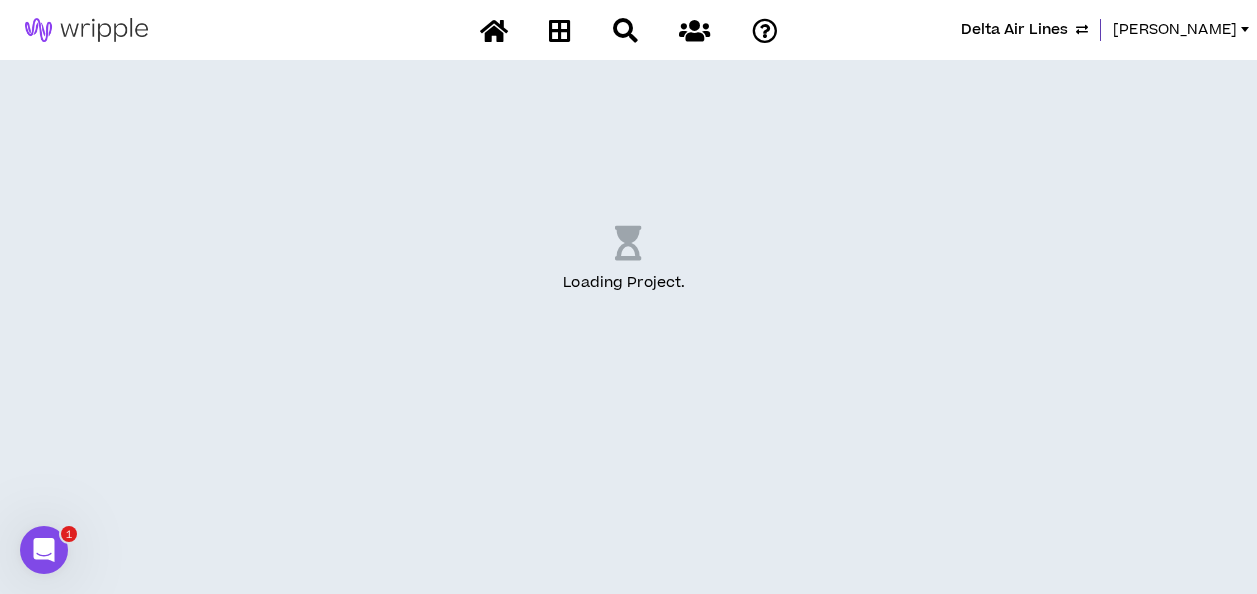 scroll, scrollTop: 0, scrollLeft: 0, axis: both 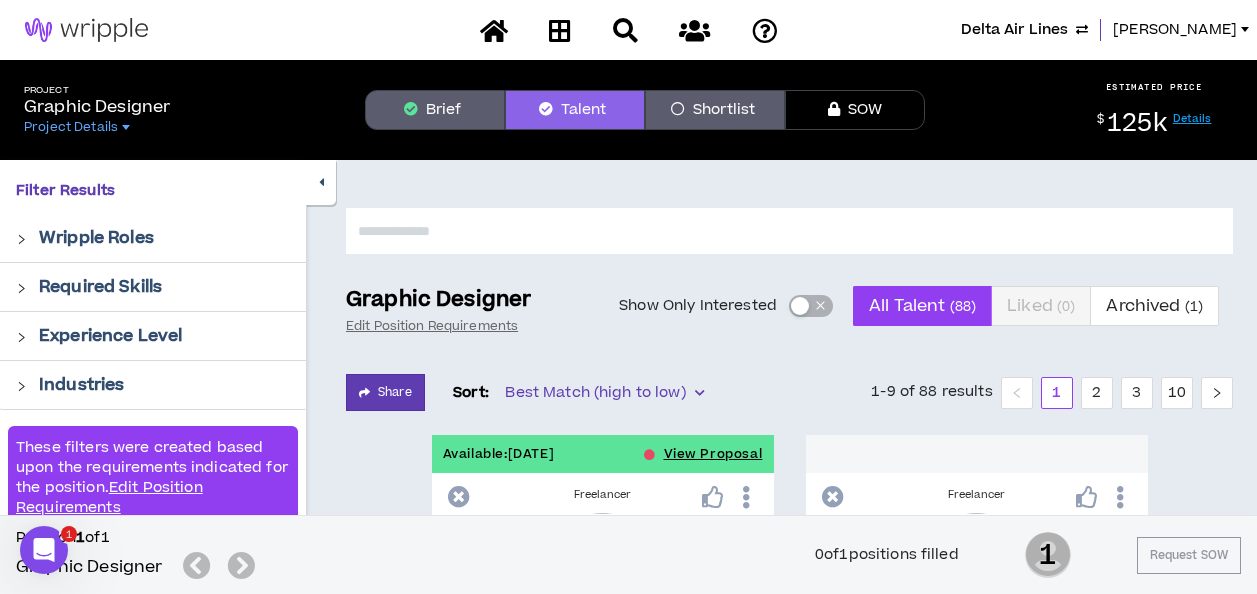 click on "Brief" at bounding box center [435, 110] 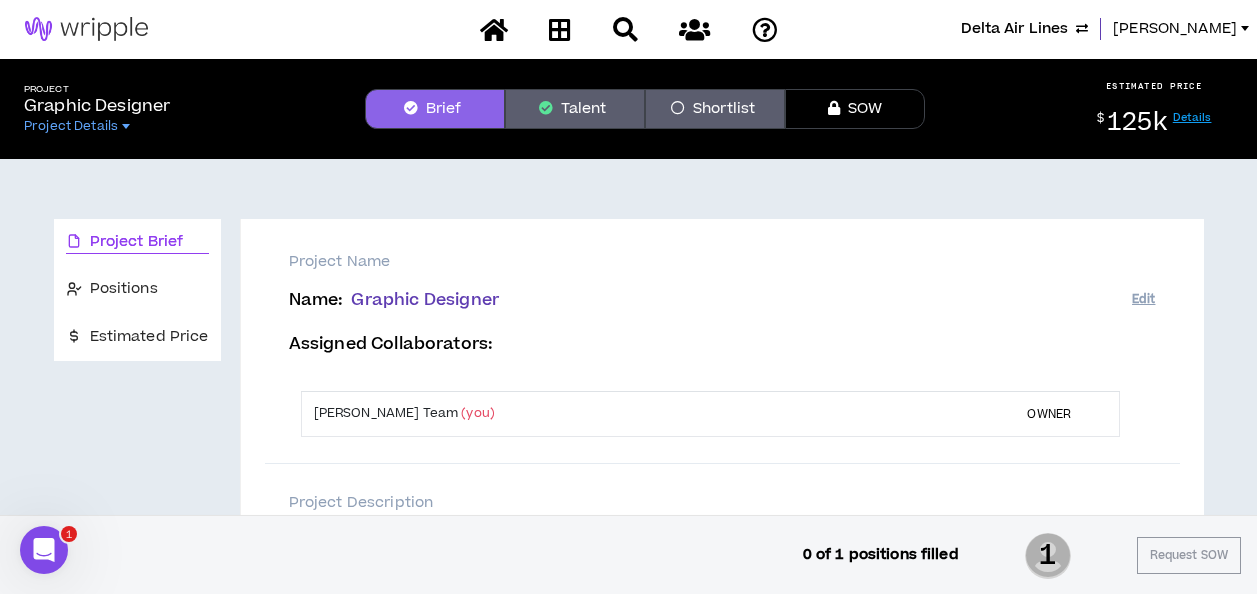 scroll, scrollTop: 0, scrollLeft: 0, axis: both 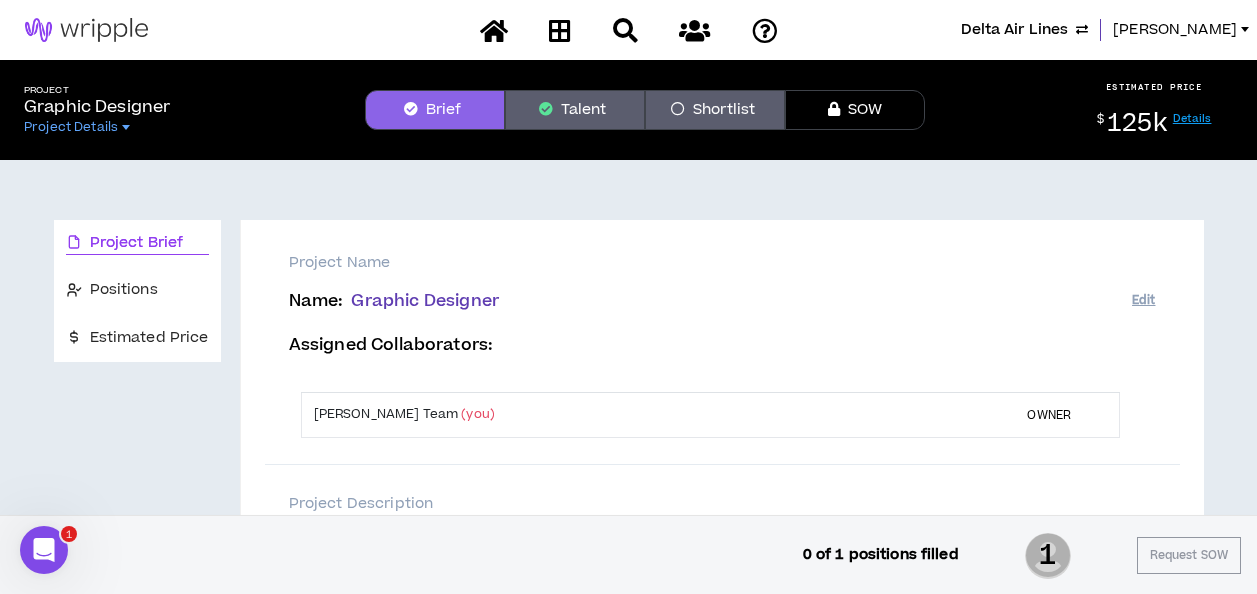 click on "Talent" at bounding box center [575, 110] 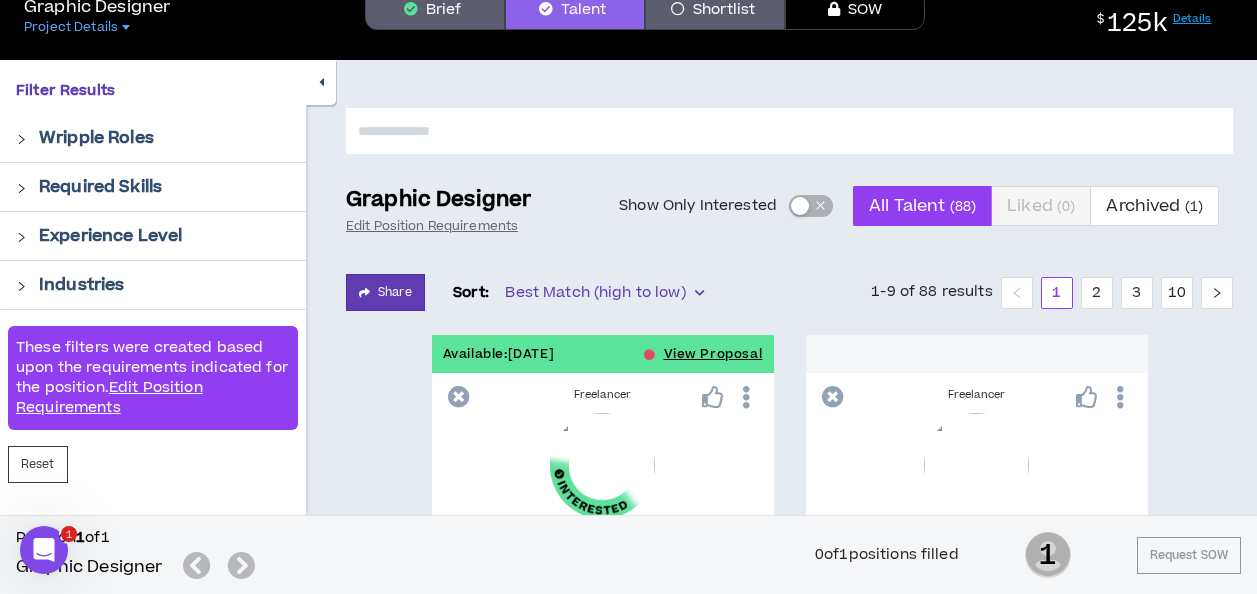 scroll, scrollTop: 0, scrollLeft: 0, axis: both 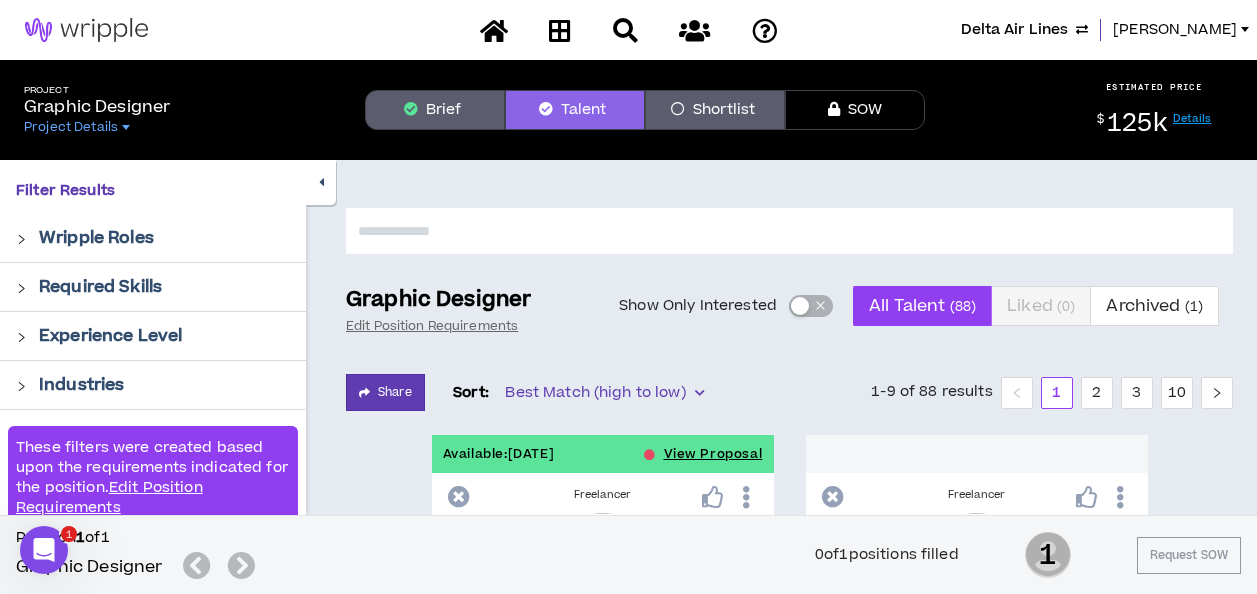 click at bounding box center (789, 231) 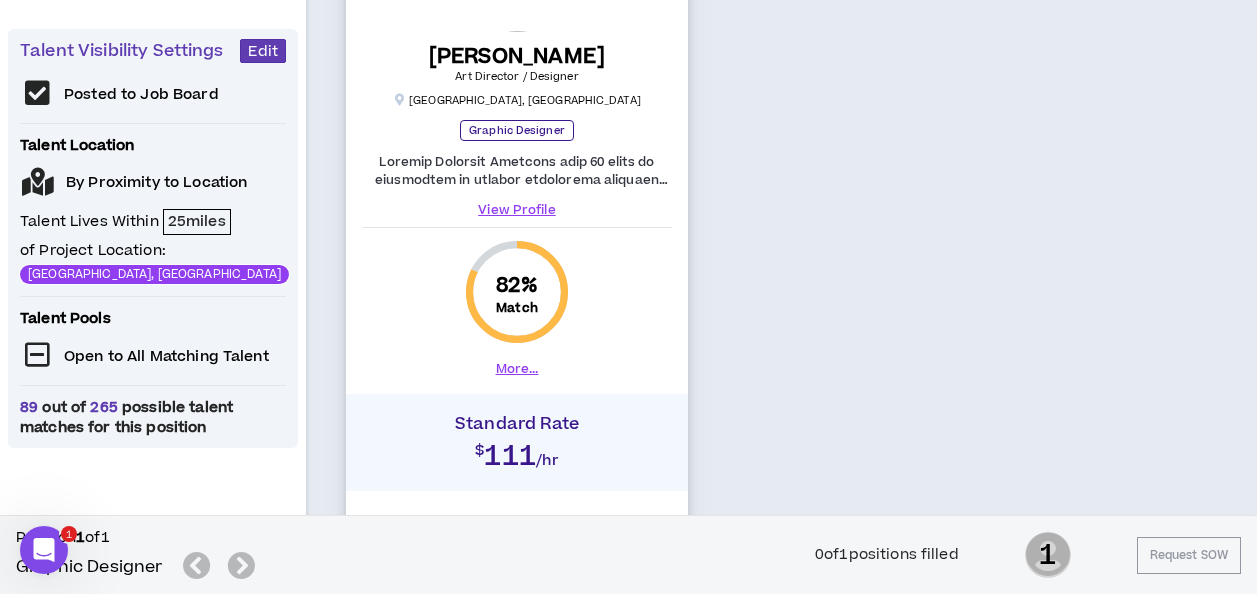 scroll, scrollTop: 700, scrollLeft: 0, axis: vertical 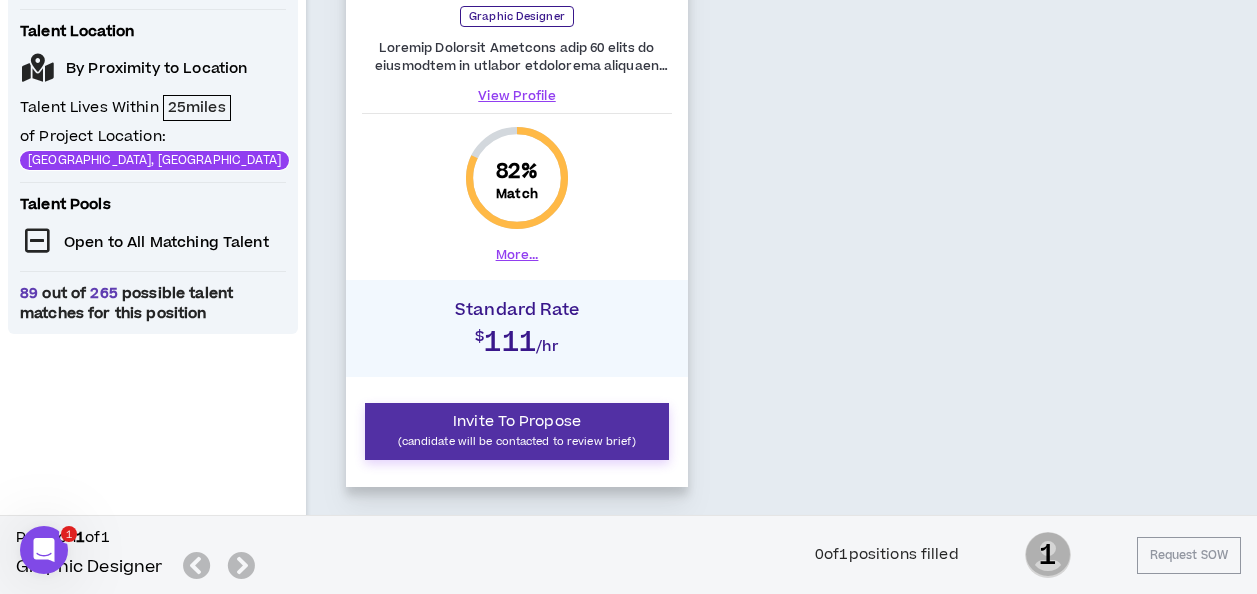 click on "(candidate will be contacted to review brief)" at bounding box center (517, 441) 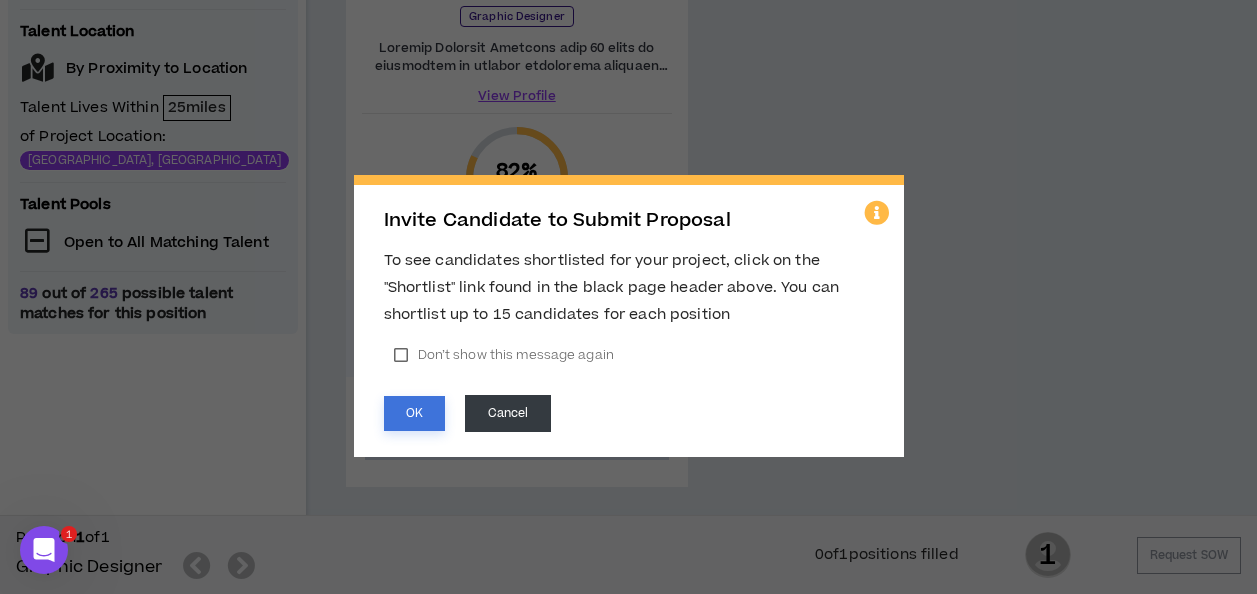 click on "OK" at bounding box center (414, 413) 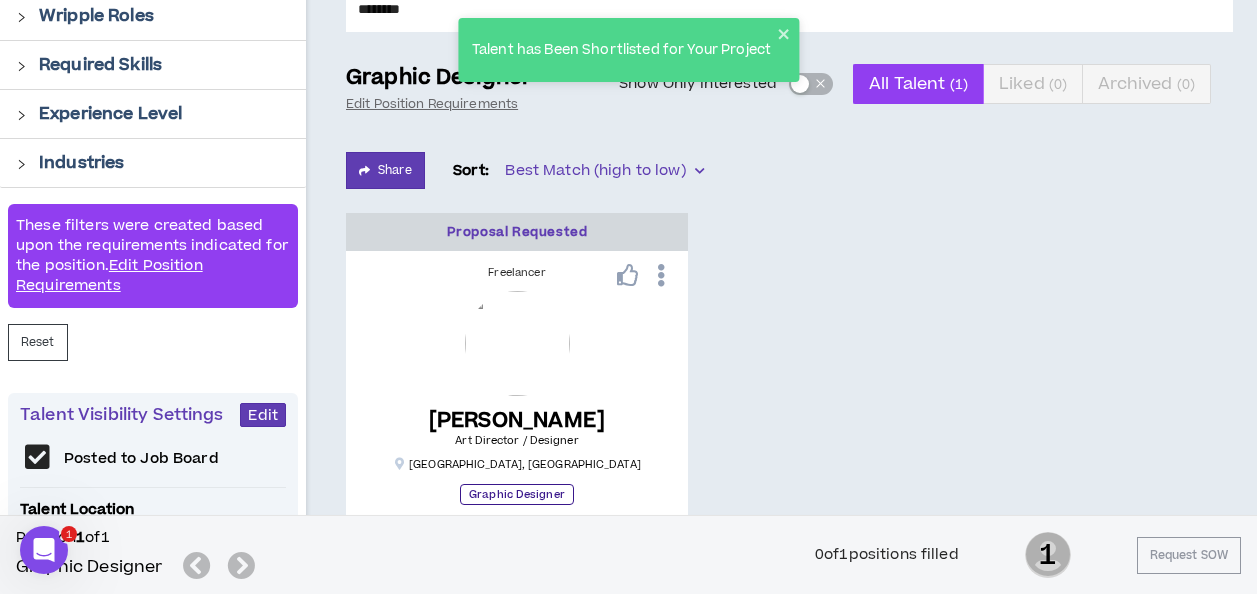 scroll, scrollTop: 200, scrollLeft: 0, axis: vertical 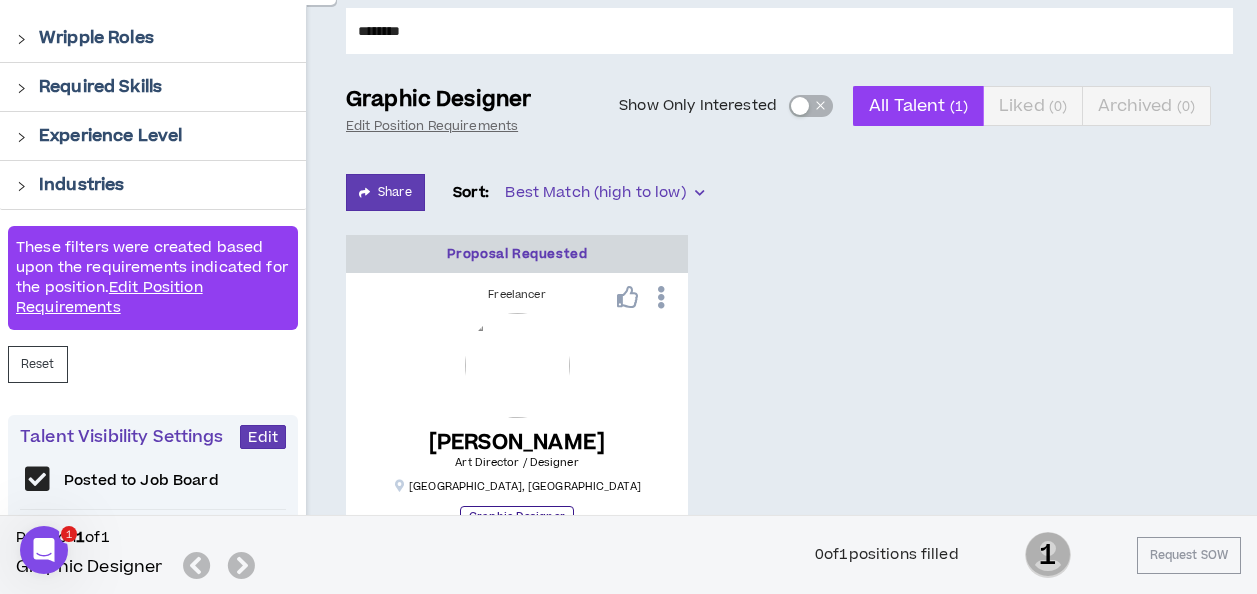 drag, startPoint x: 415, startPoint y: 24, endPoint x: 356, endPoint y: 29, distance: 59.211487 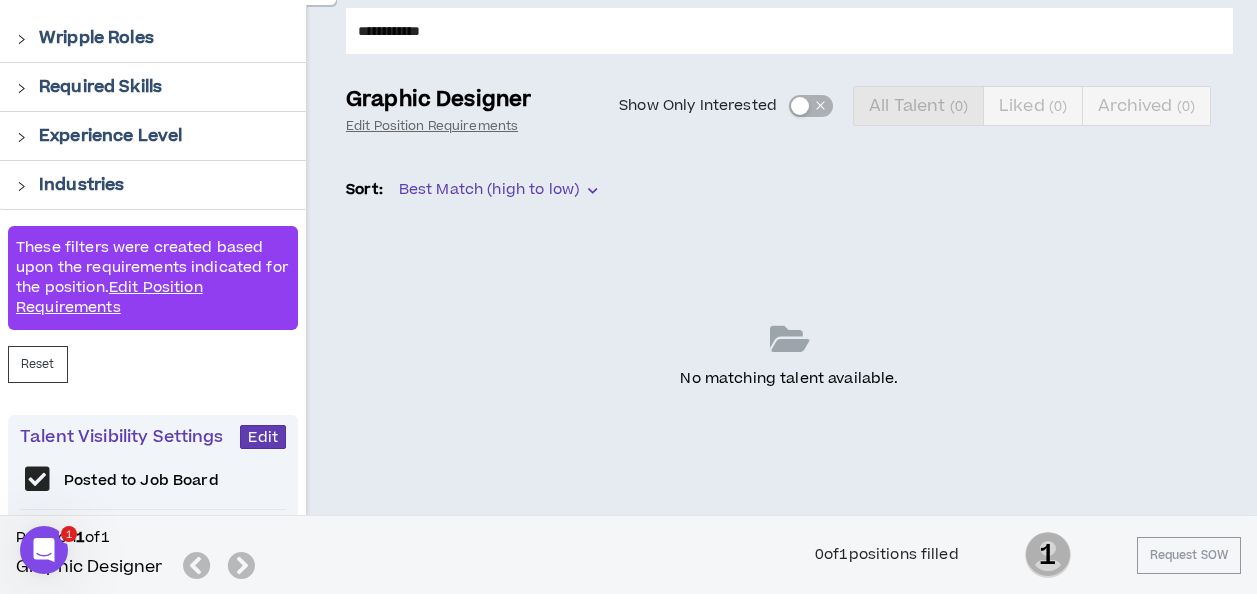 click on "**********" at bounding box center (789, 31) 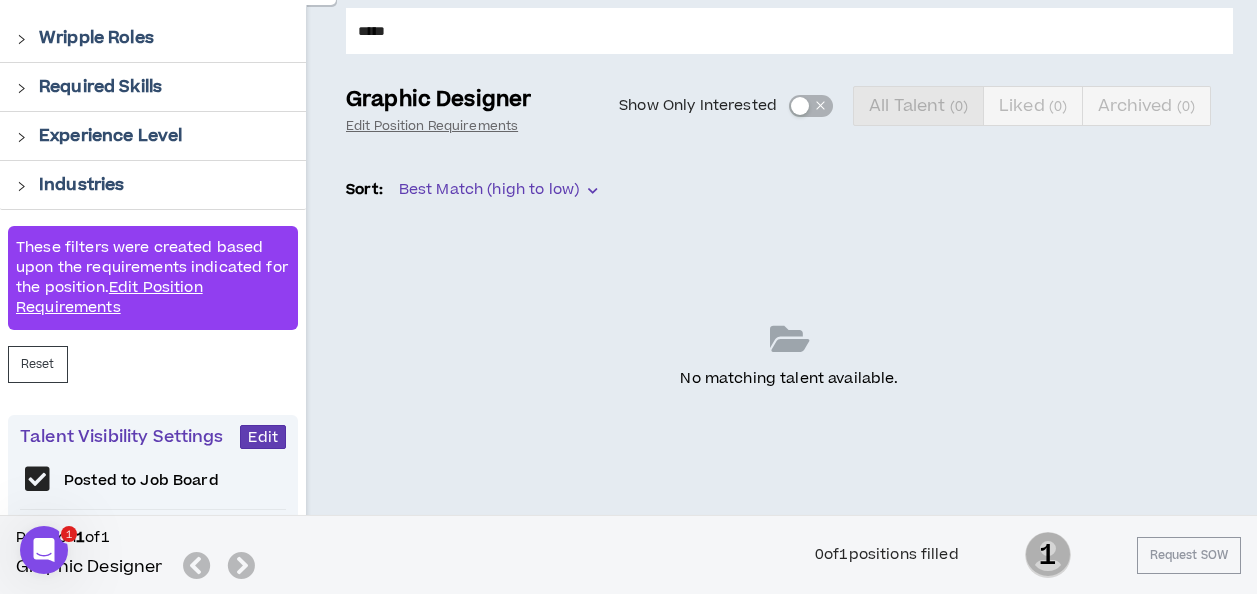 click on "****" at bounding box center [789, 31] 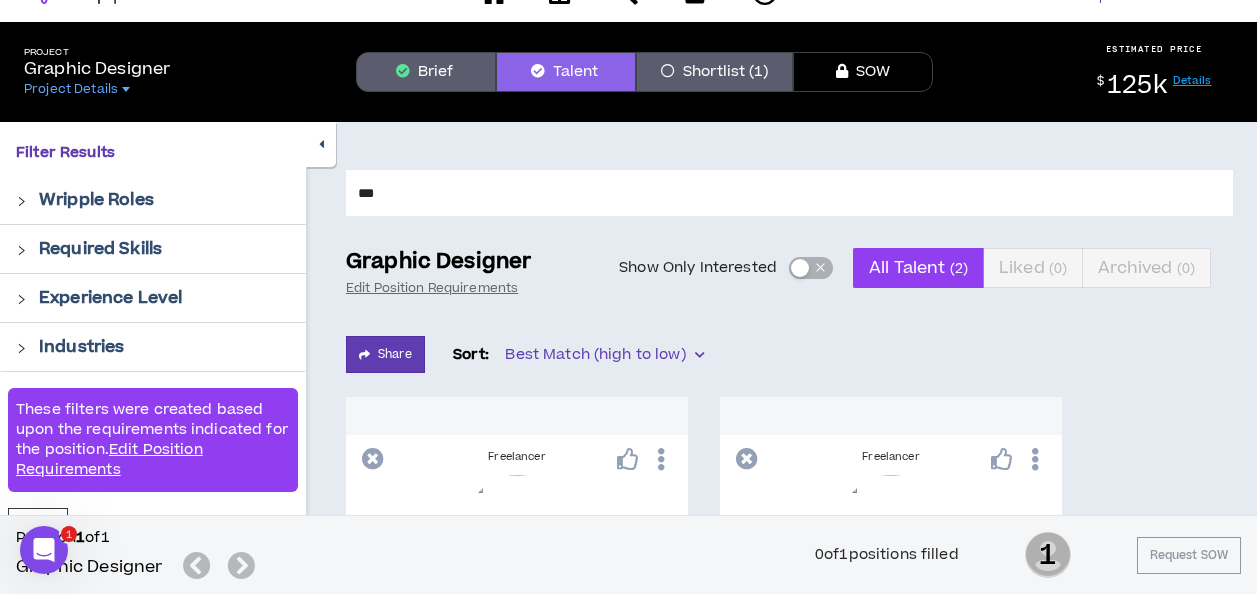 scroll, scrollTop: 0, scrollLeft: 0, axis: both 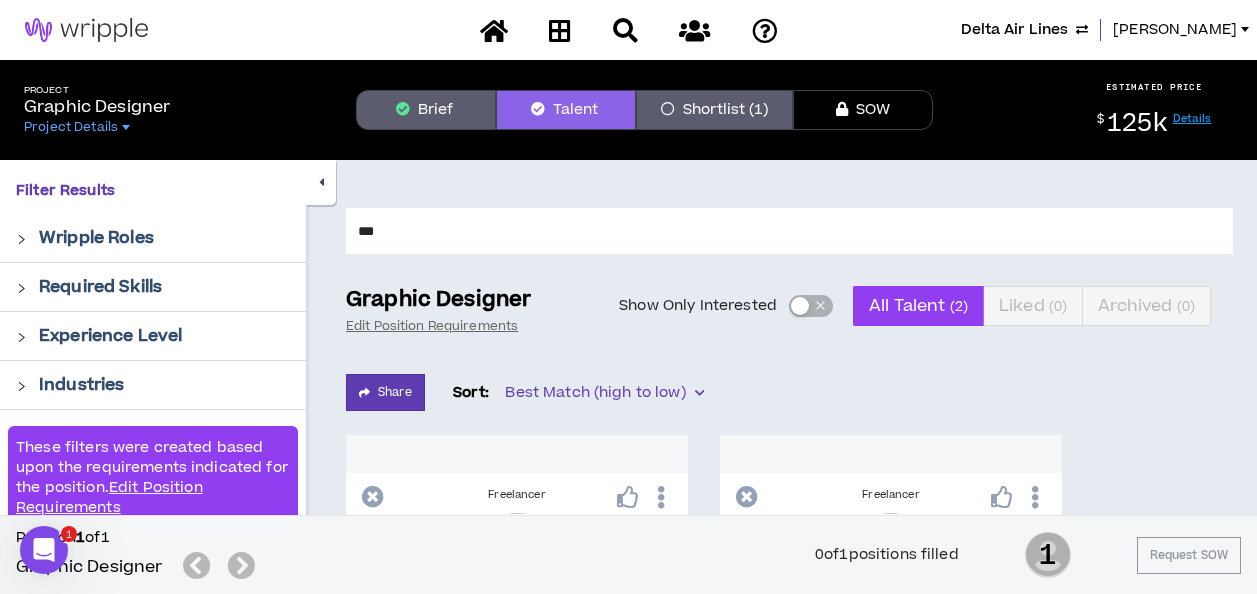 drag, startPoint x: 412, startPoint y: 232, endPoint x: 349, endPoint y: 230, distance: 63.03174 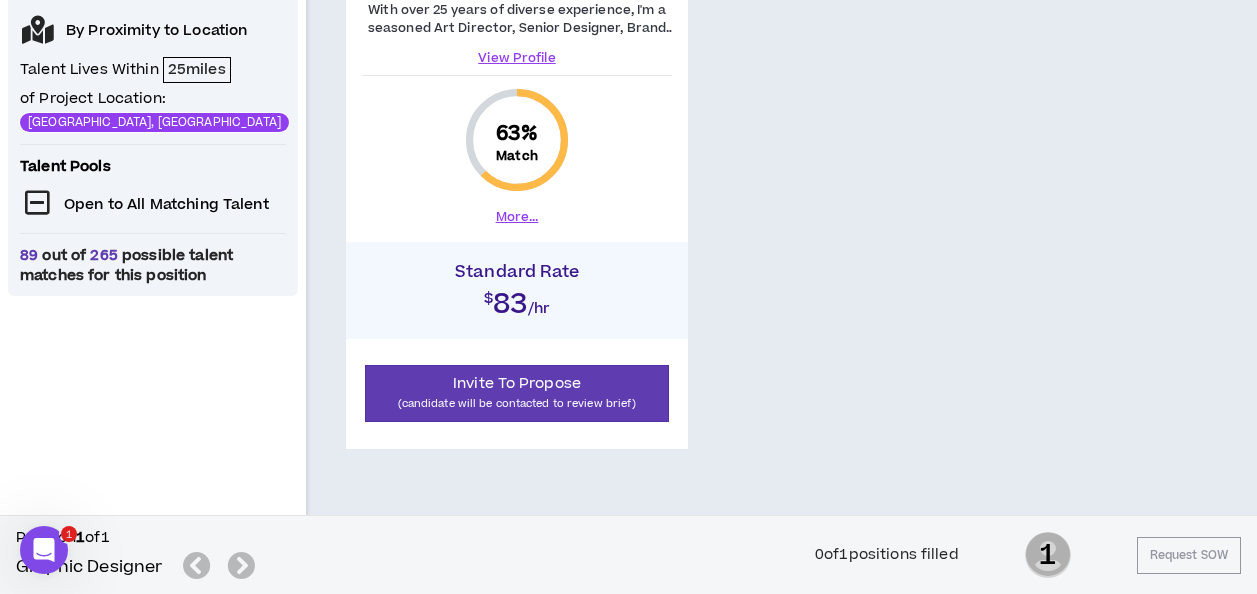 scroll, scrollTop: 772, scrollLeft: 0, axis: vertical 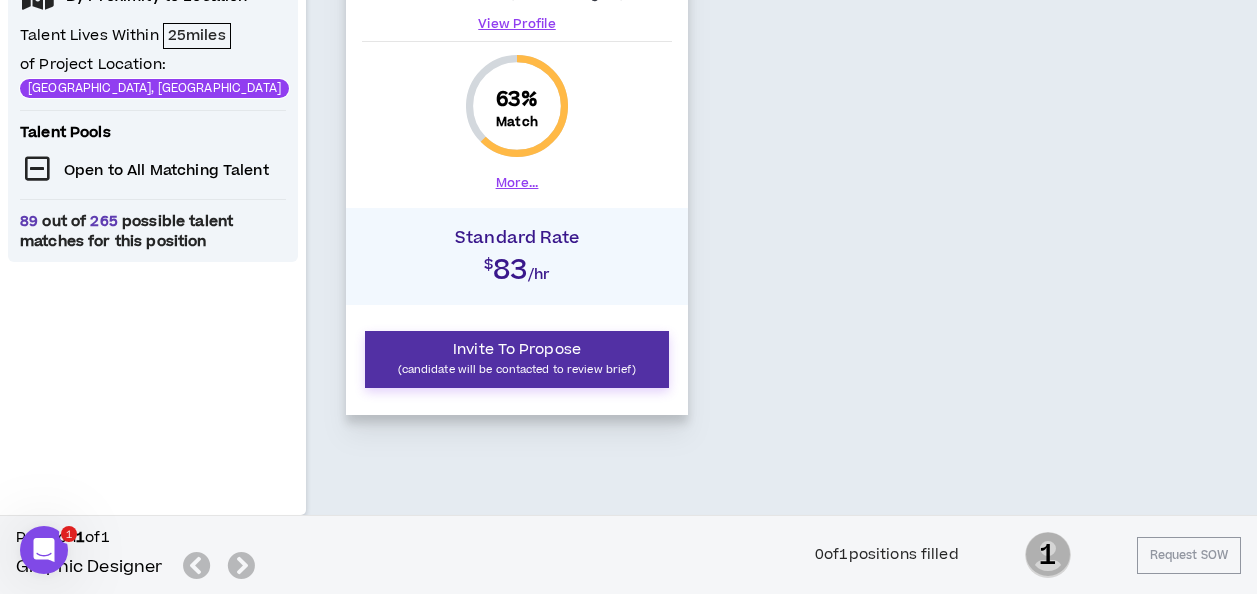 click on "Invite To Propose" at bounding box center [517, 349] 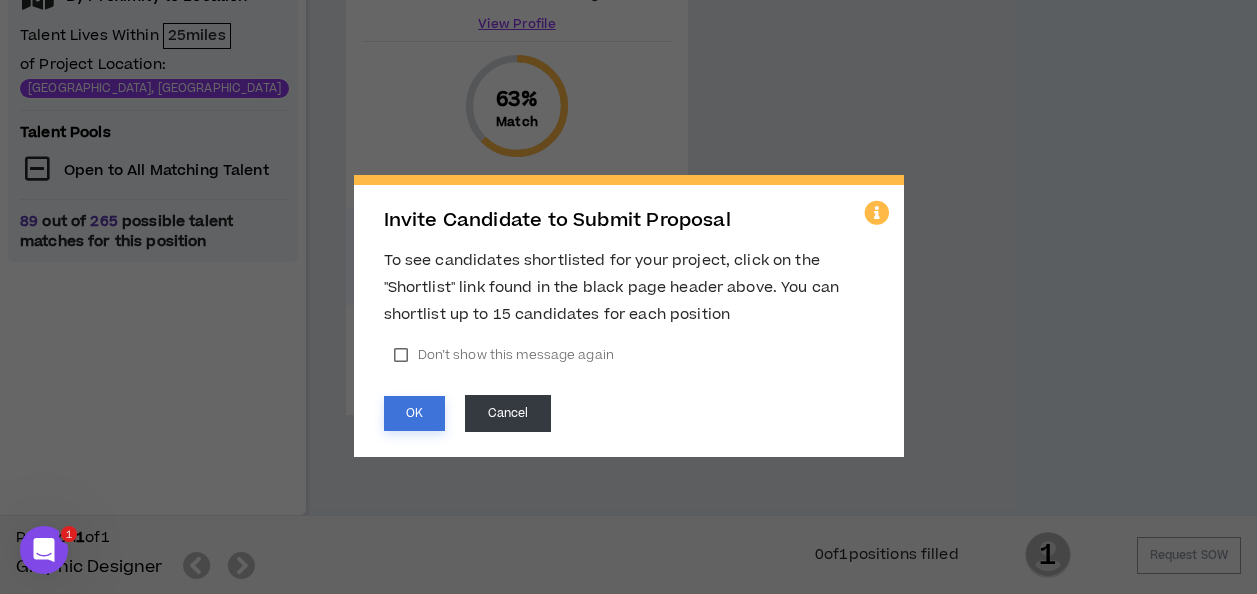 click on "OK" at bounding box center [414, 413] 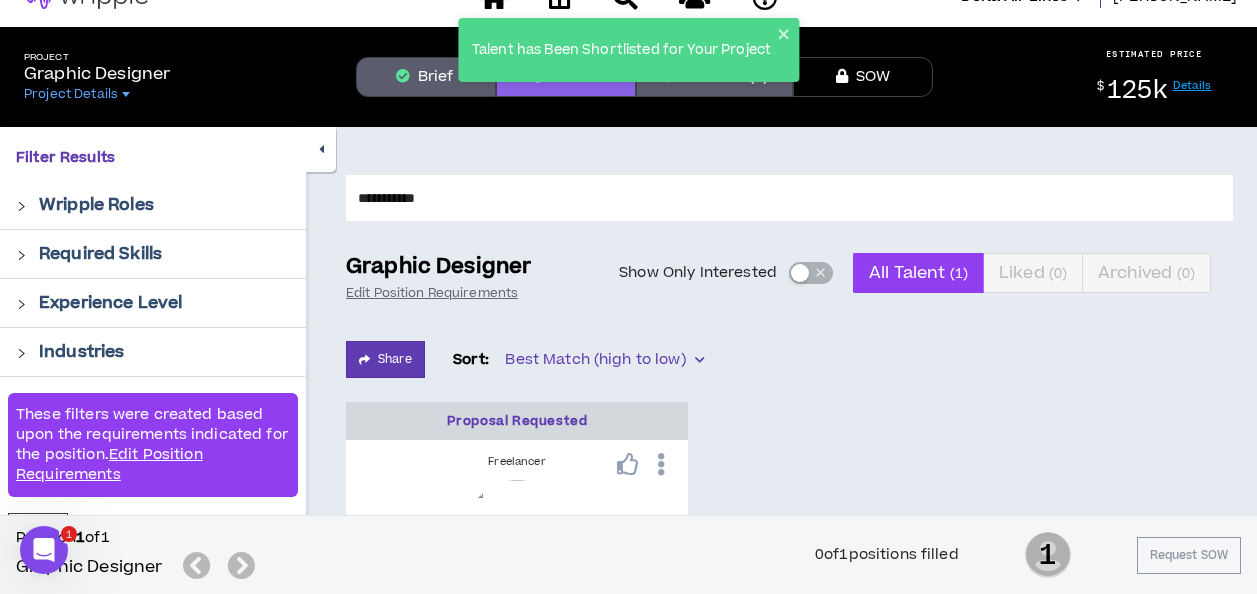 scroll, scrollTop: 0, scrollLeft: 0, axis: both 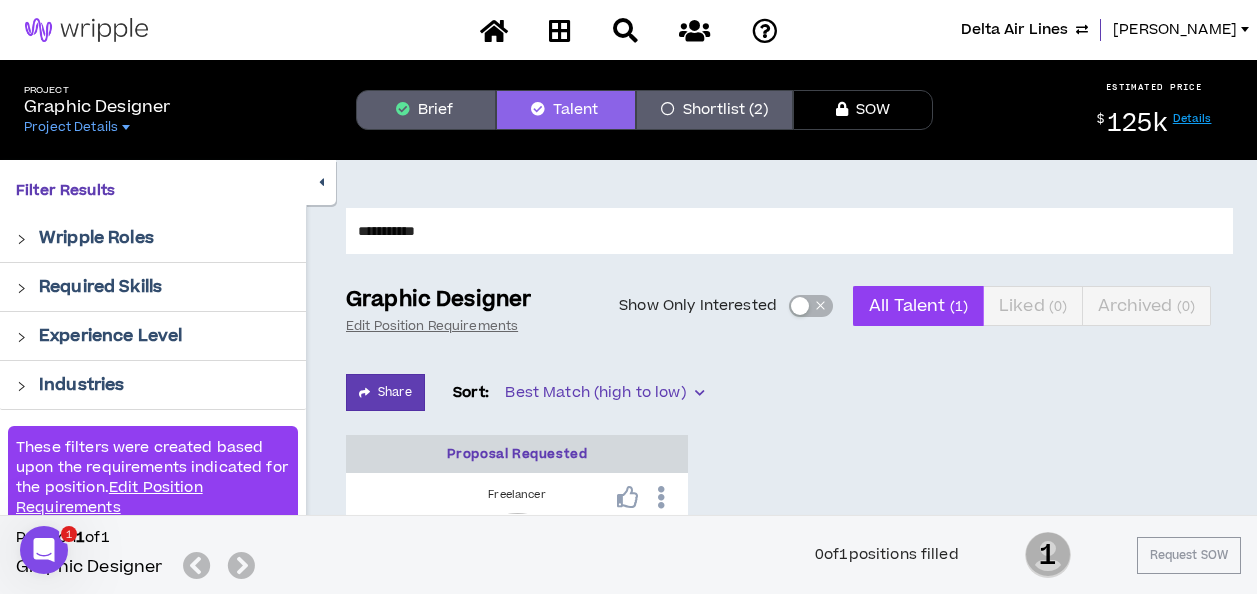 drag, startPoint x: 443, startPoint y: 222, endPoint x: 338, endPoint y: 213, distance: 105.38501 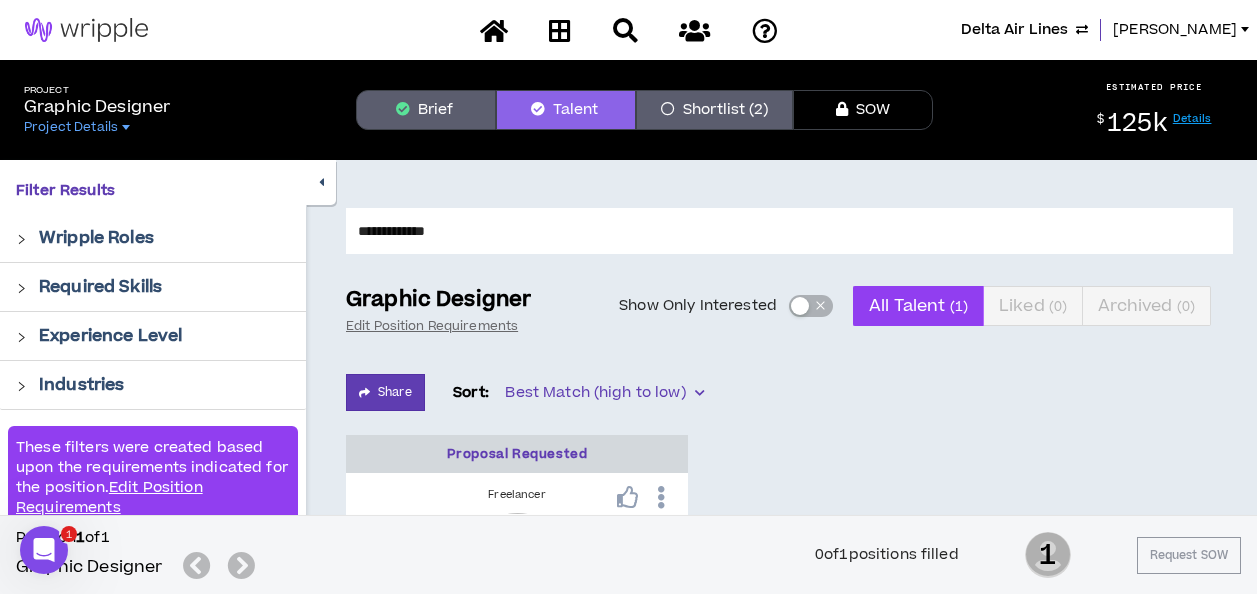 type on "**********" 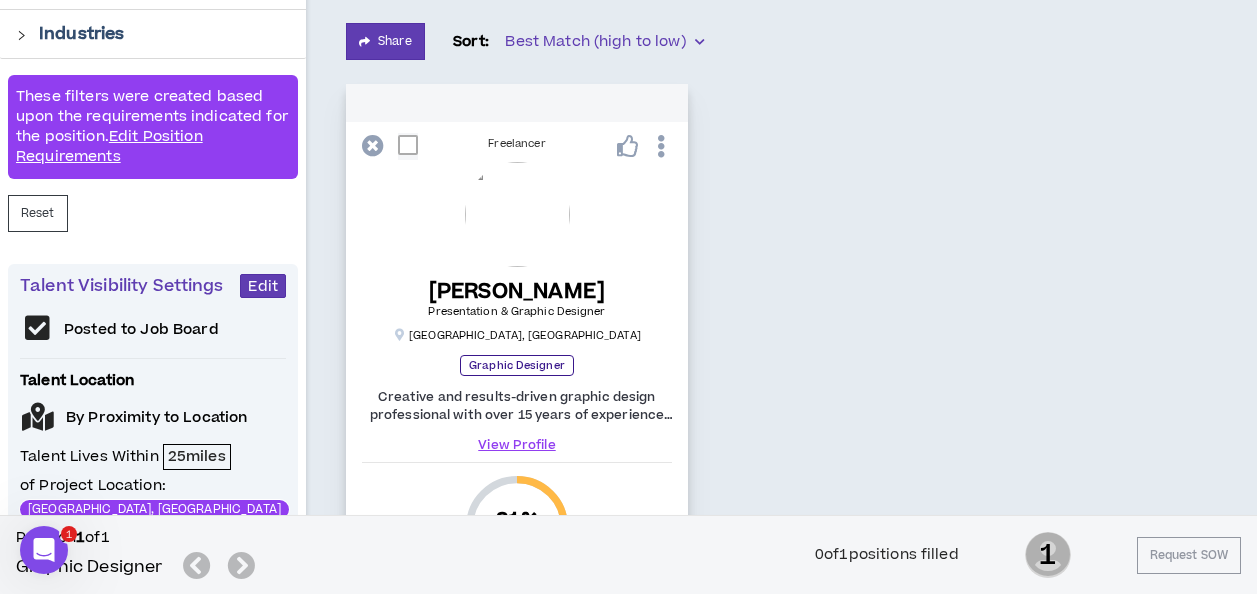 scroll, scrollTop: 400, scrollLeft: 0, axis: vertical 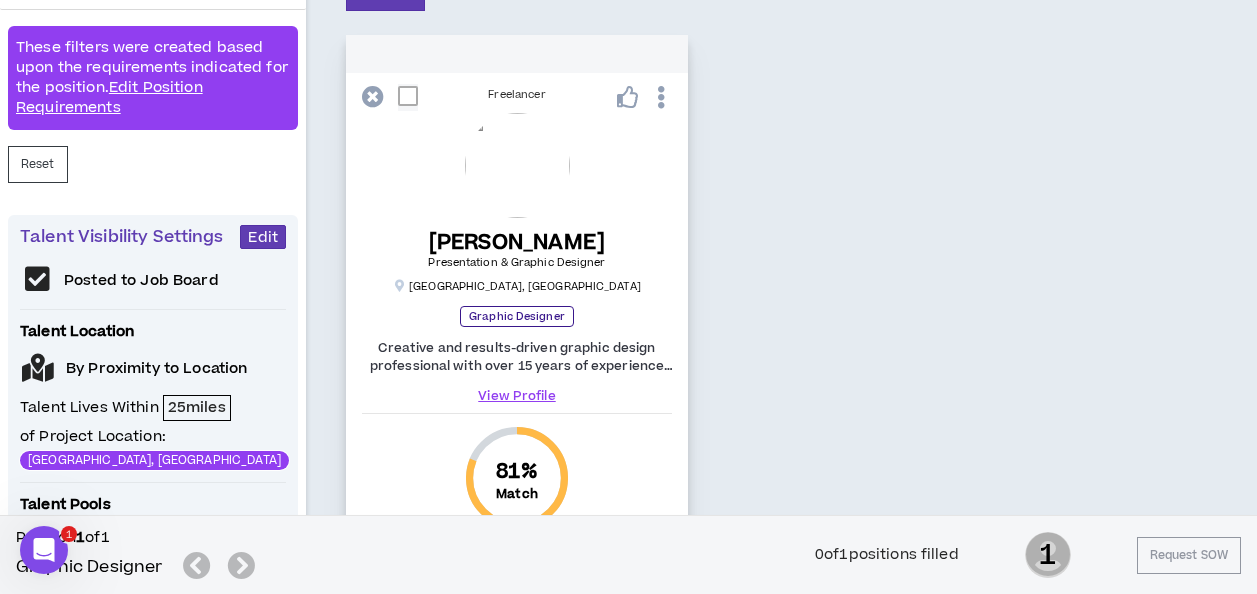 click on "View Profile" at bounding box center [517, 396] 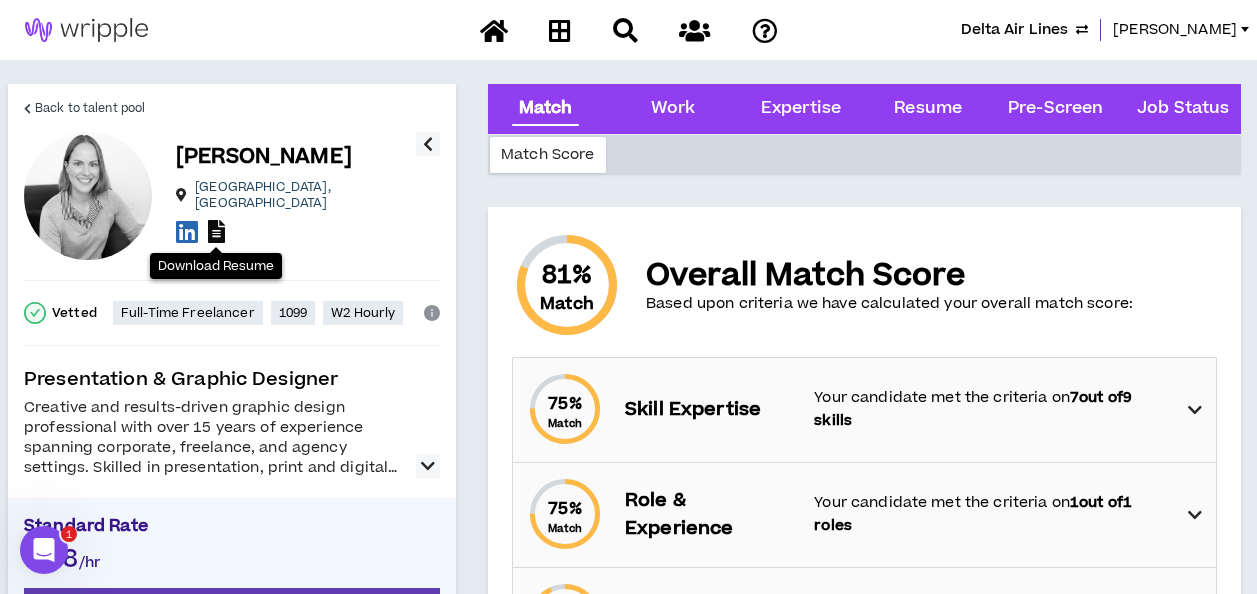 click at bounding box center [216, 231] 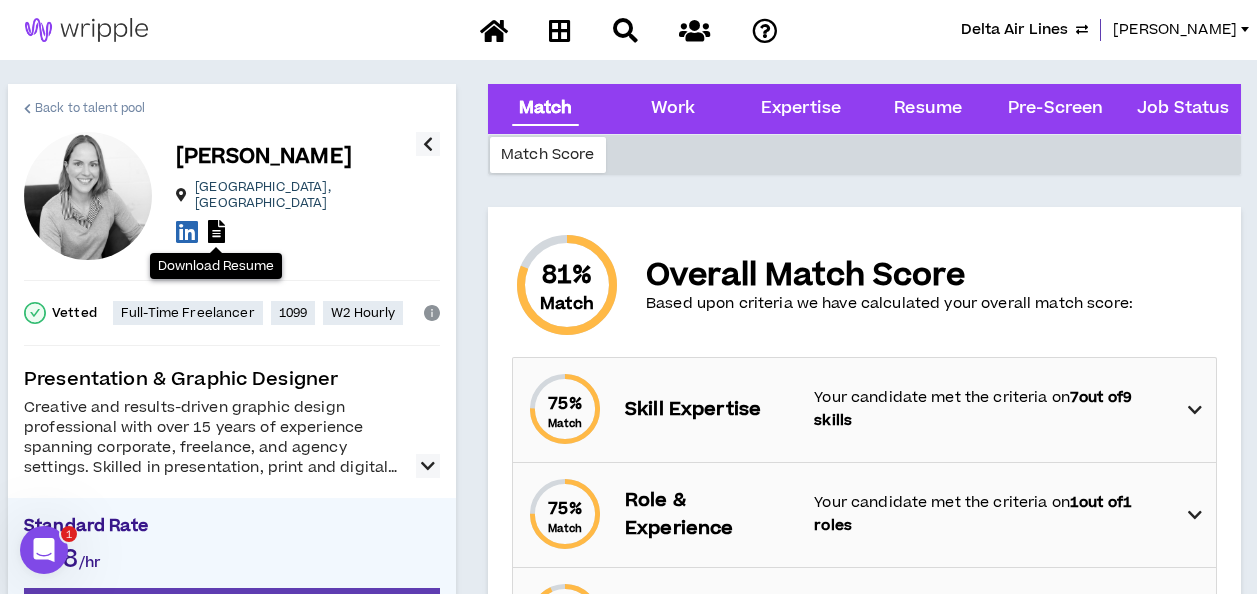 click on "Back to talent pool" at bounding box center (90, 108) 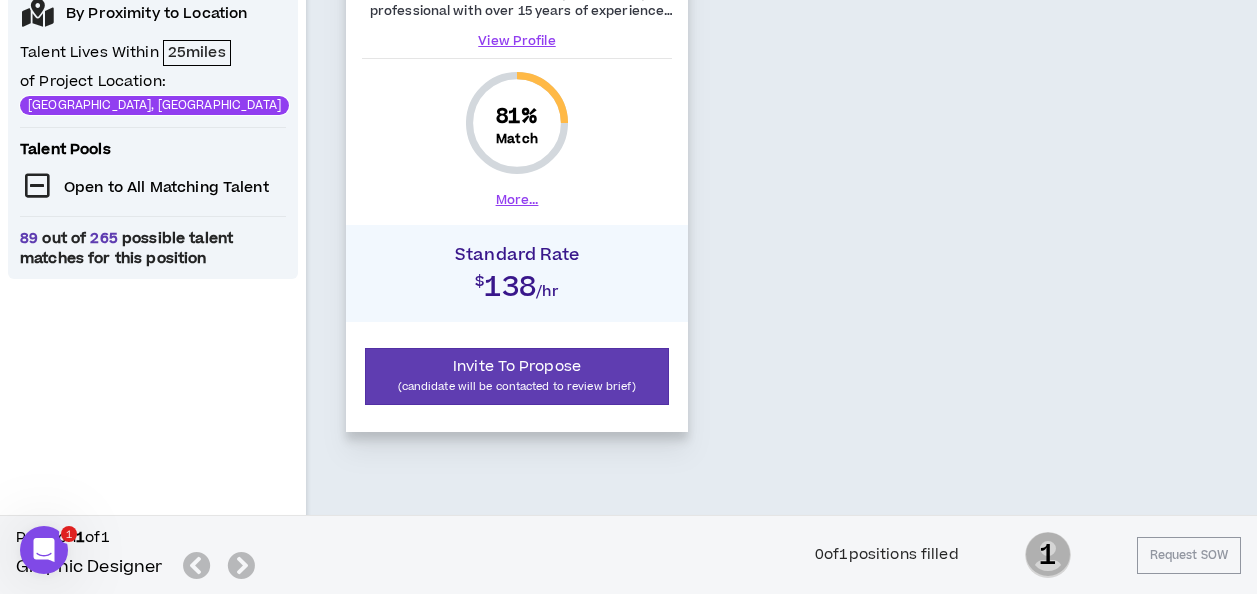 scroll, scrollTop: 772, scrollLeft: 0, axis: vertical 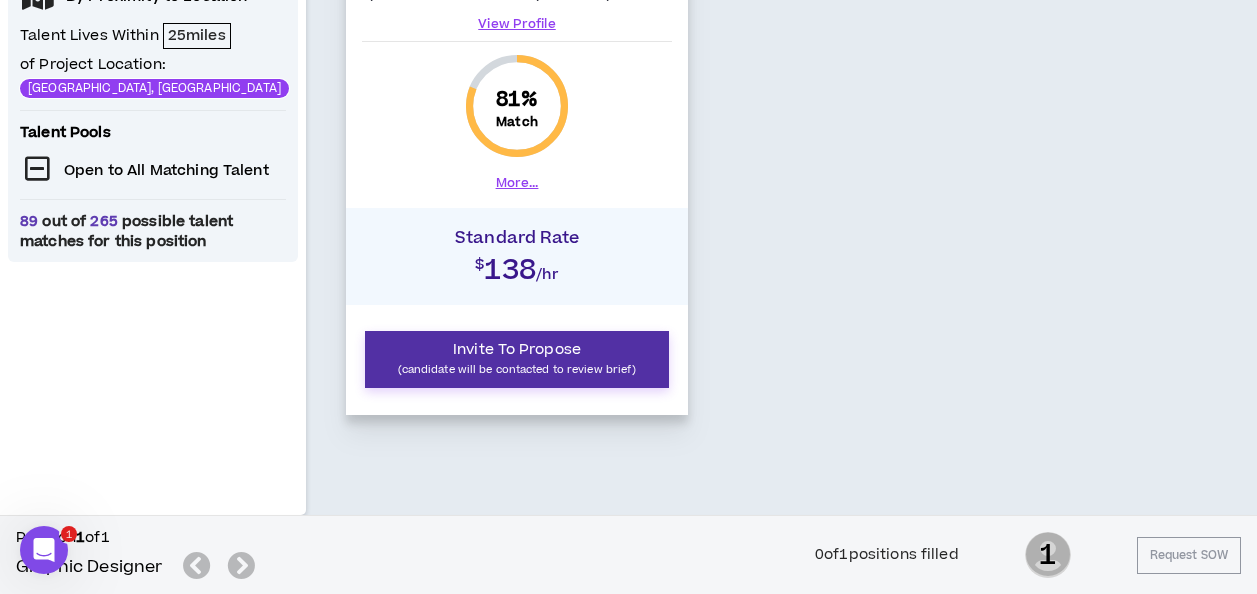 click on "Invite To Propose" at bounding box center [517, 349] 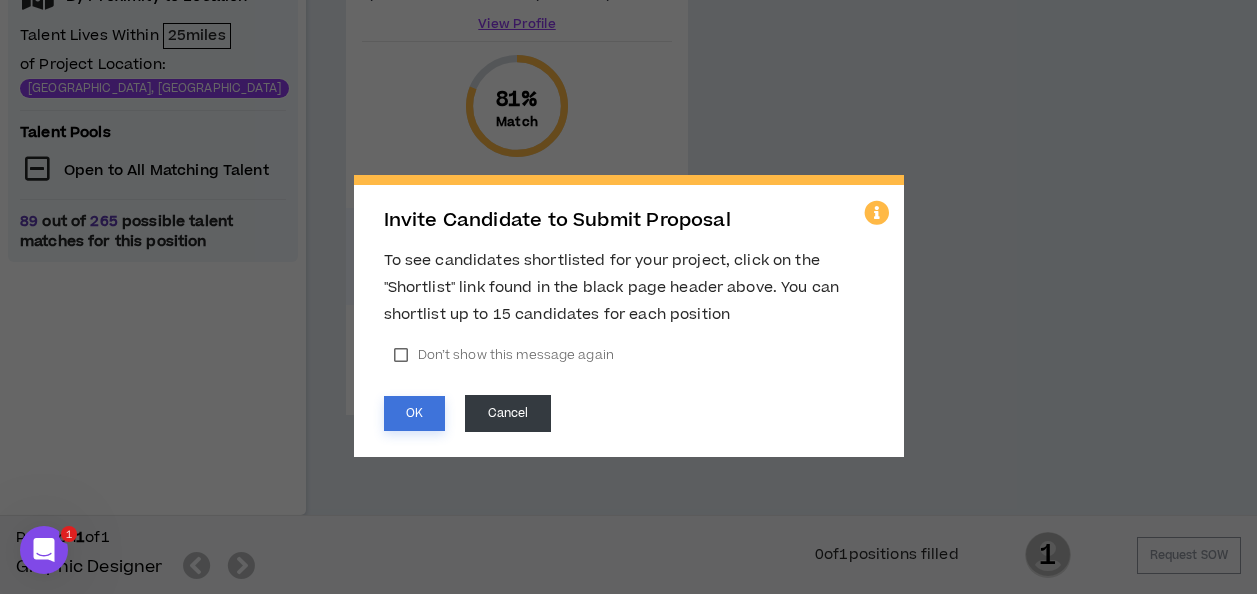 click on "OK" at bounding box center [414, 413] 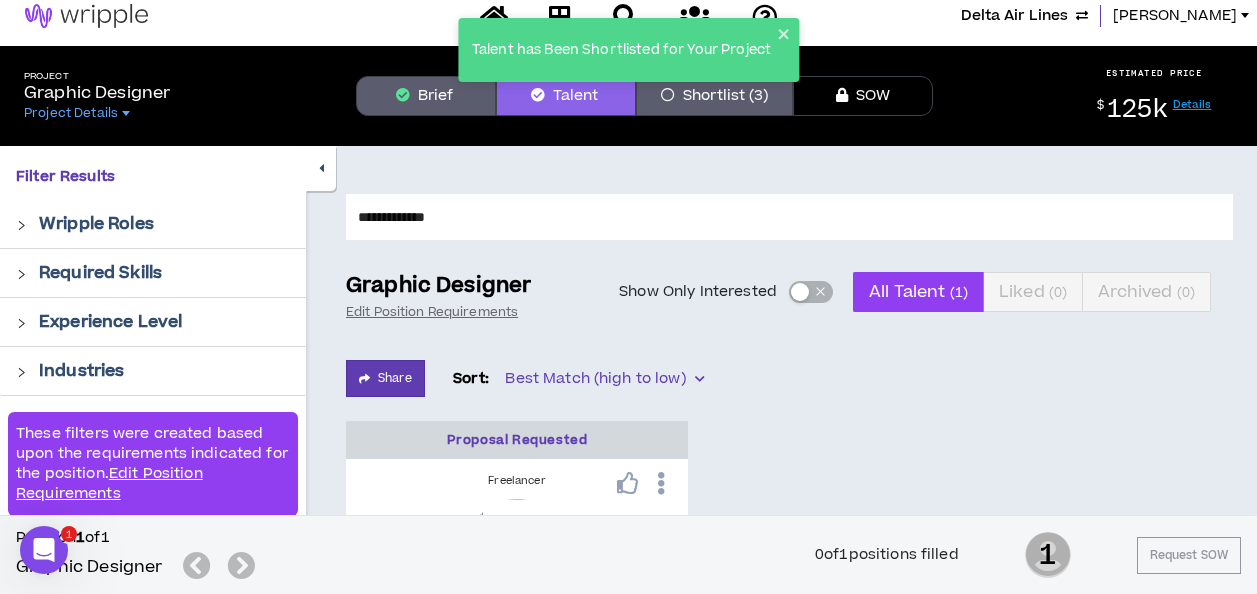 scroll, scrollTop: 0, scrollLeft: 0, axis: both 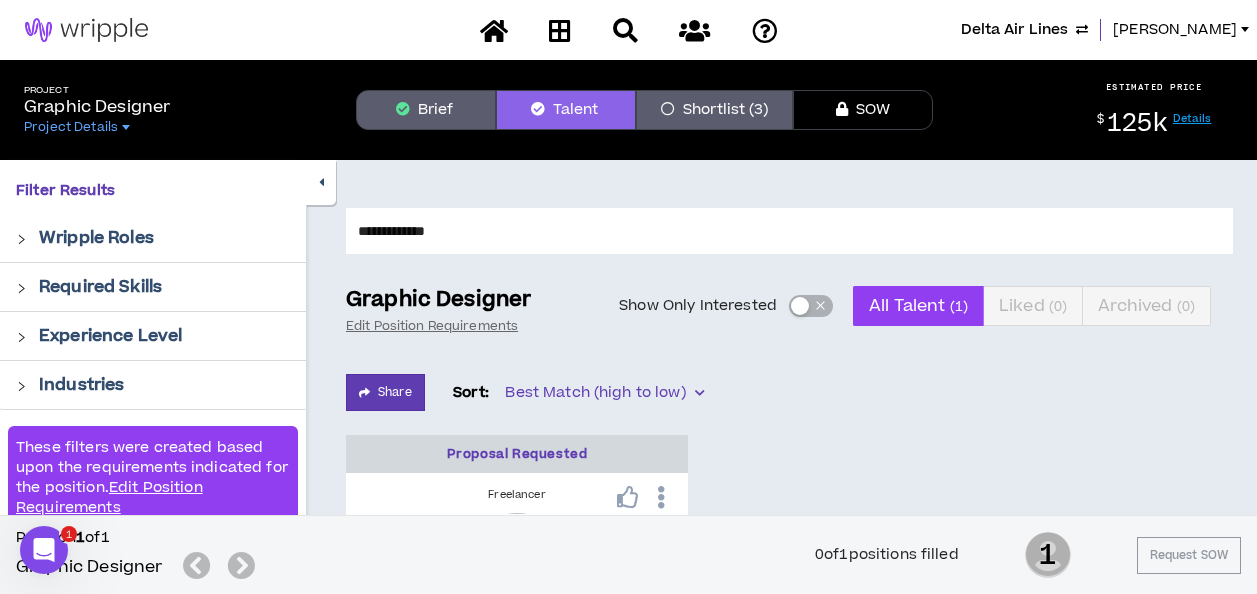 click on "Shortlist   (3)" at bounding box center [714, 110] 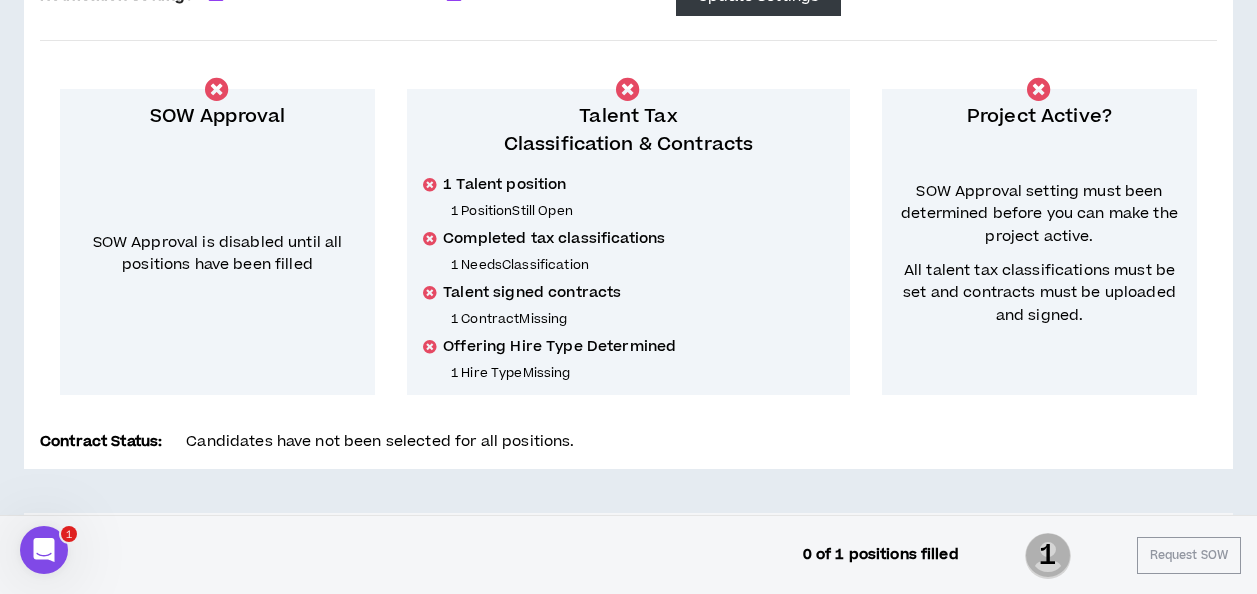 scroll, scrollTop: 227, scrollLeft: 0, axis: vertical 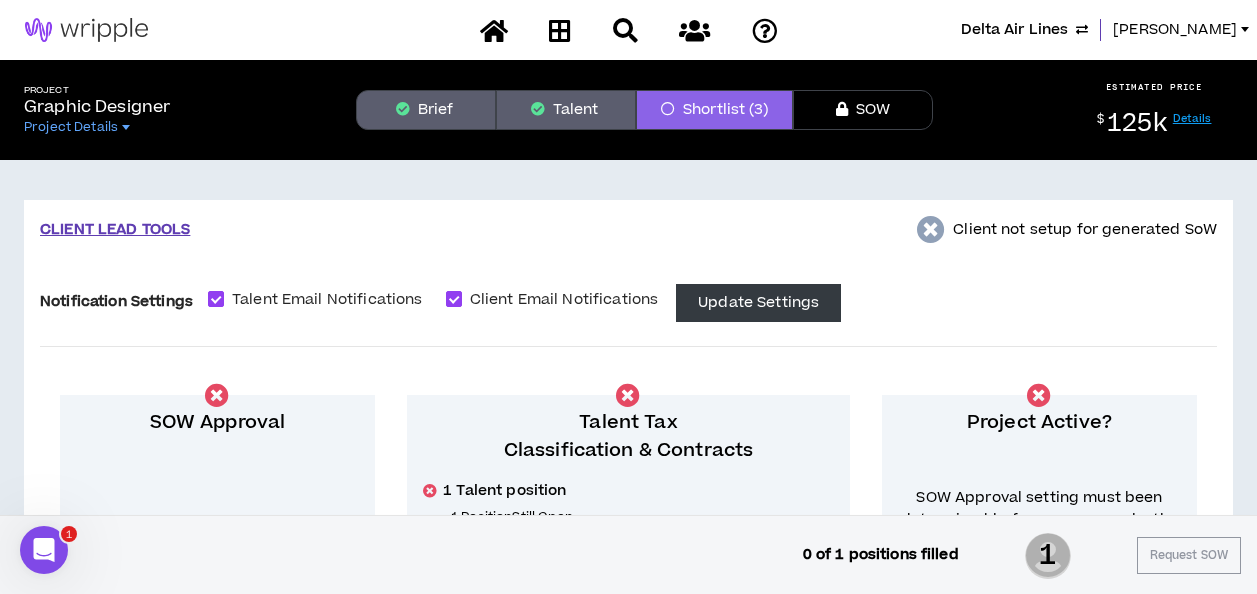 click on "Talent" at bounding box center (566, 110) 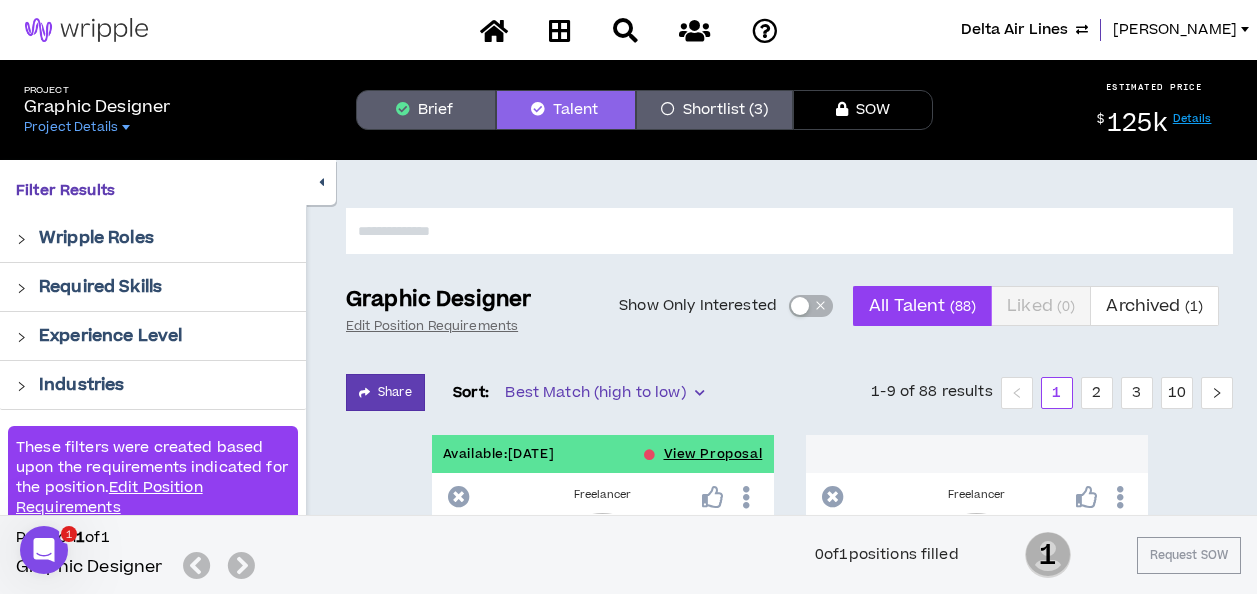 click at bounding box center (789, 231) 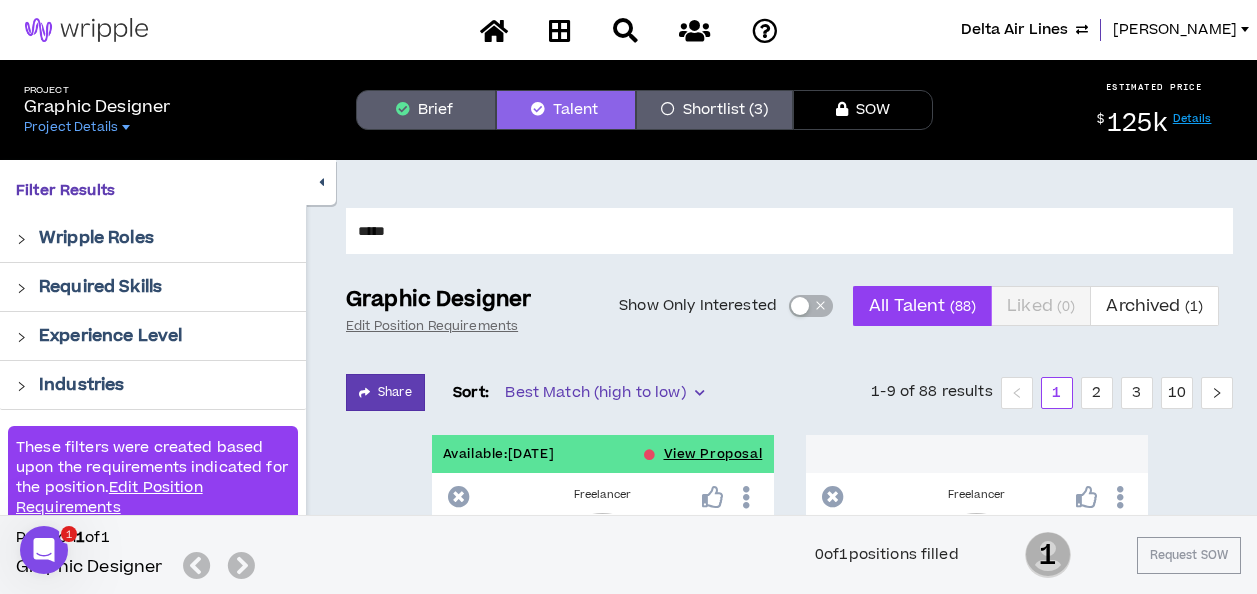 type on "****" 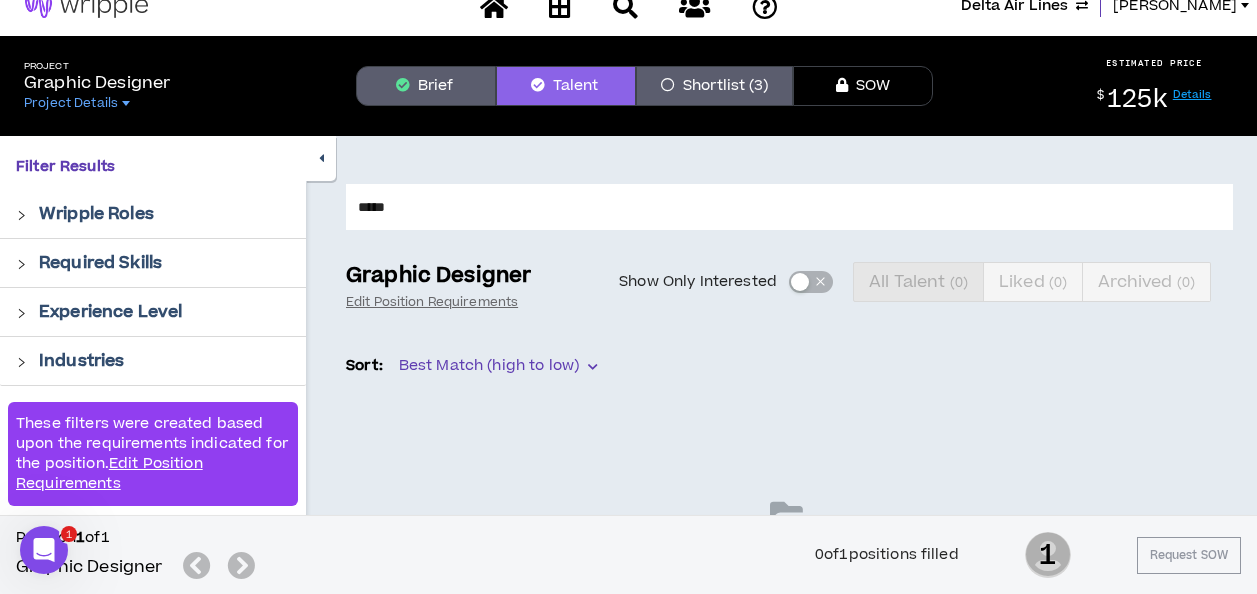 scroll, scrollTop: 0, scrollLeft: 0, axis: both 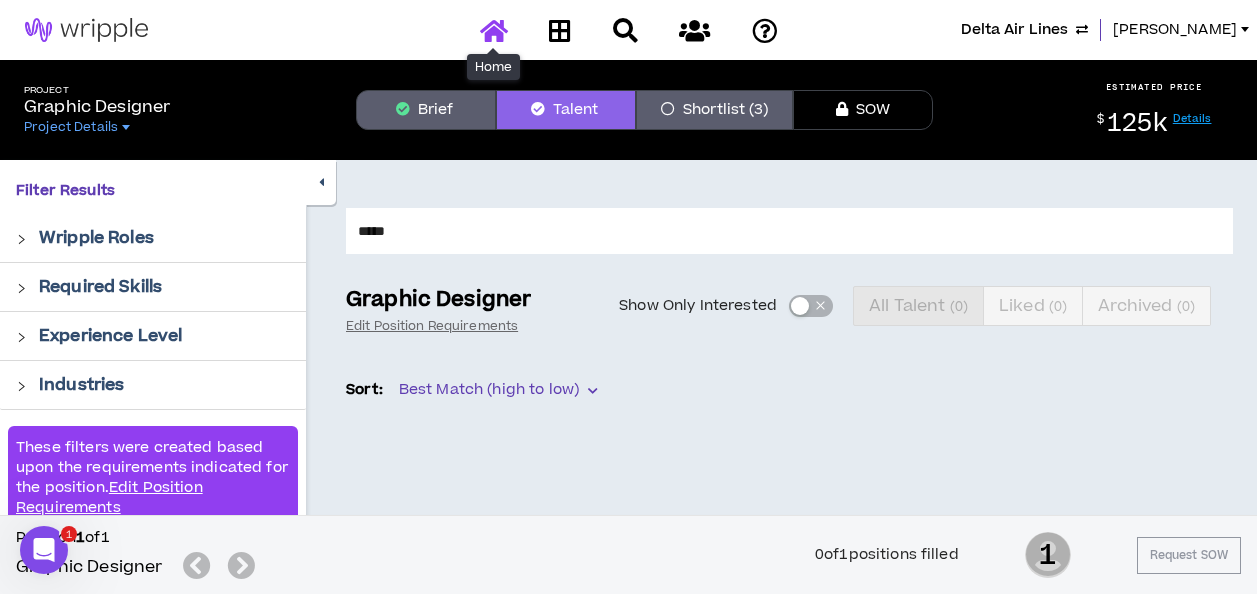 click at bounding box center (494, 30) 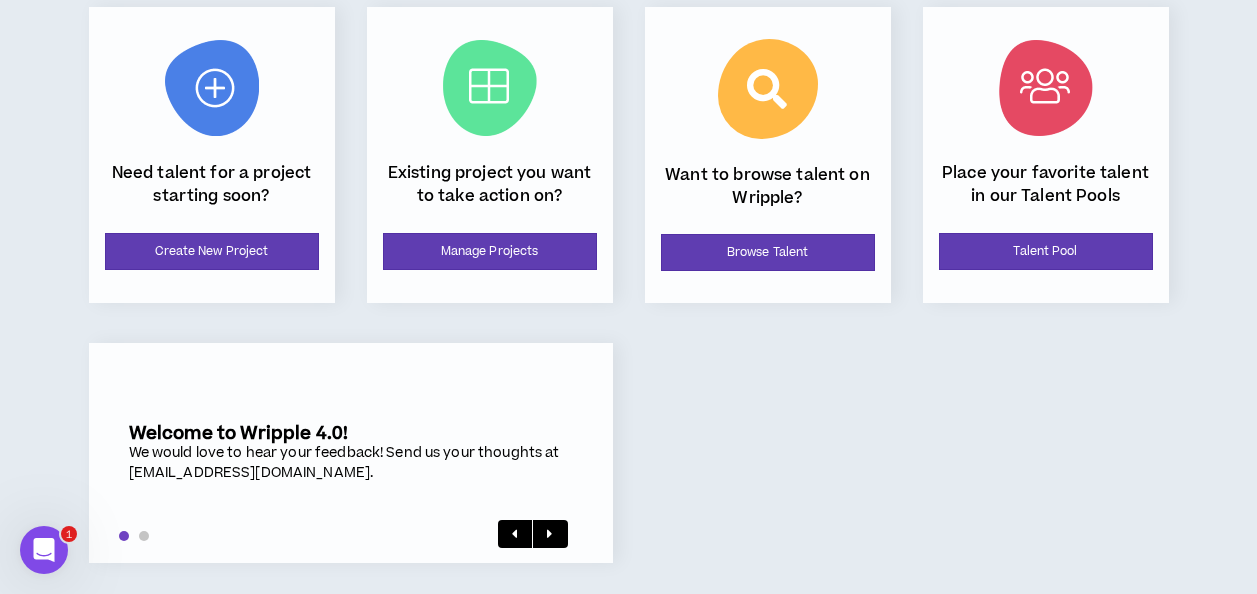 scroll, scrollTop: 362, scrollLeft: 0, axis: vertical 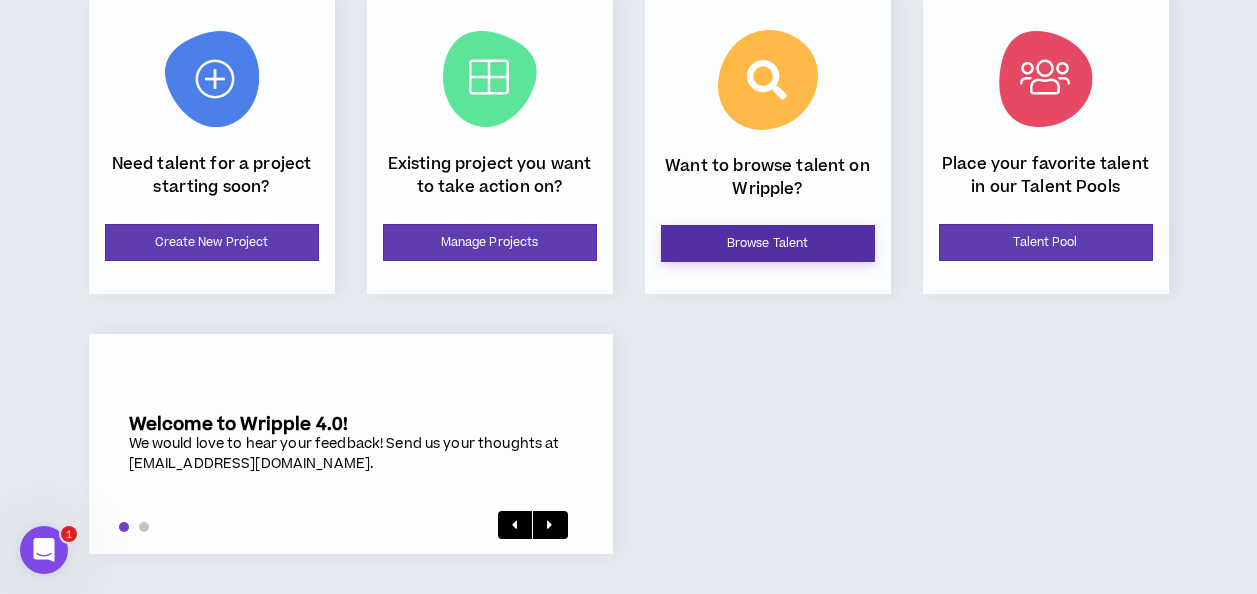 click on "Browse Talent" at bounding box center [768, 243] 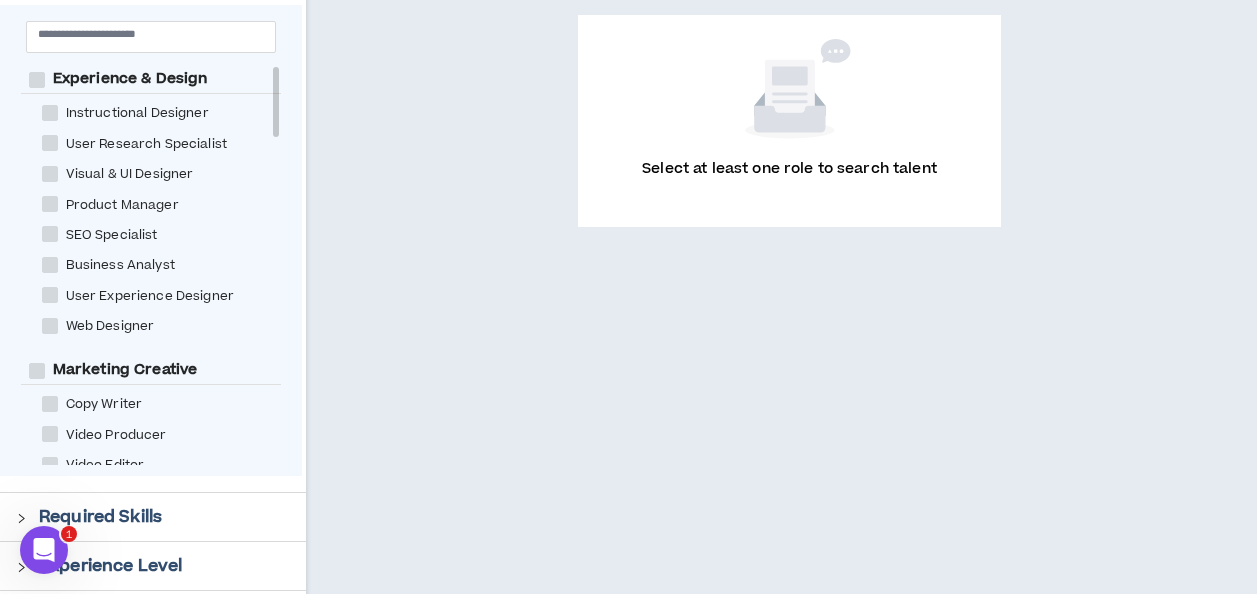 click at bounding box center (37, 371) 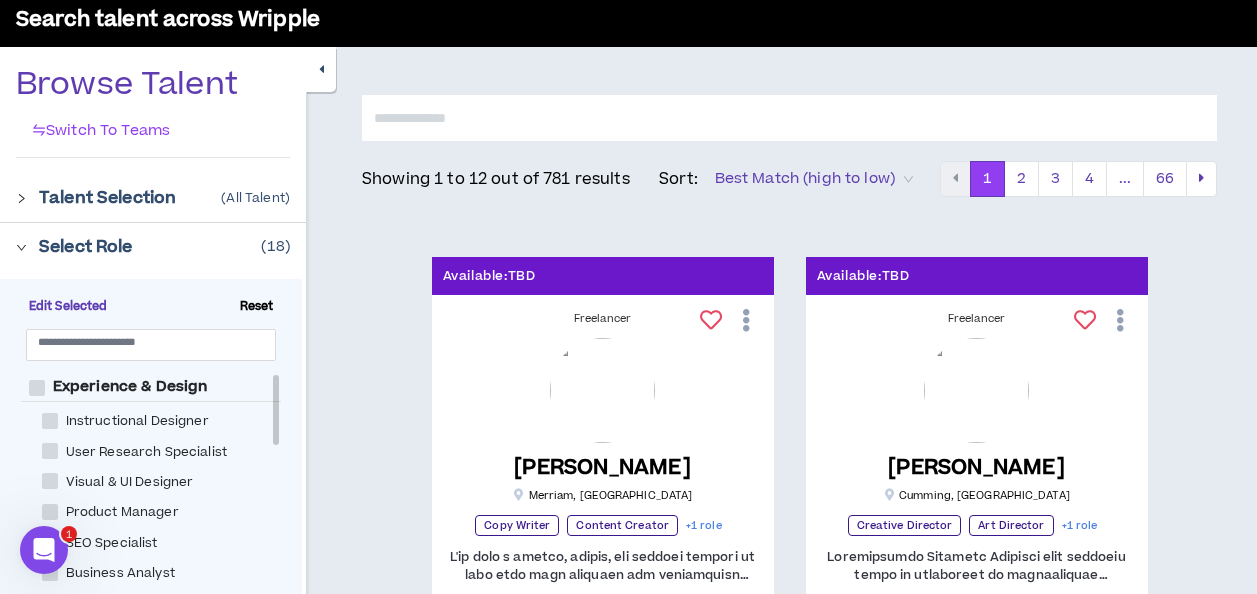 scroll, scrollTop: 0, scrollLeft: 0, axis: both 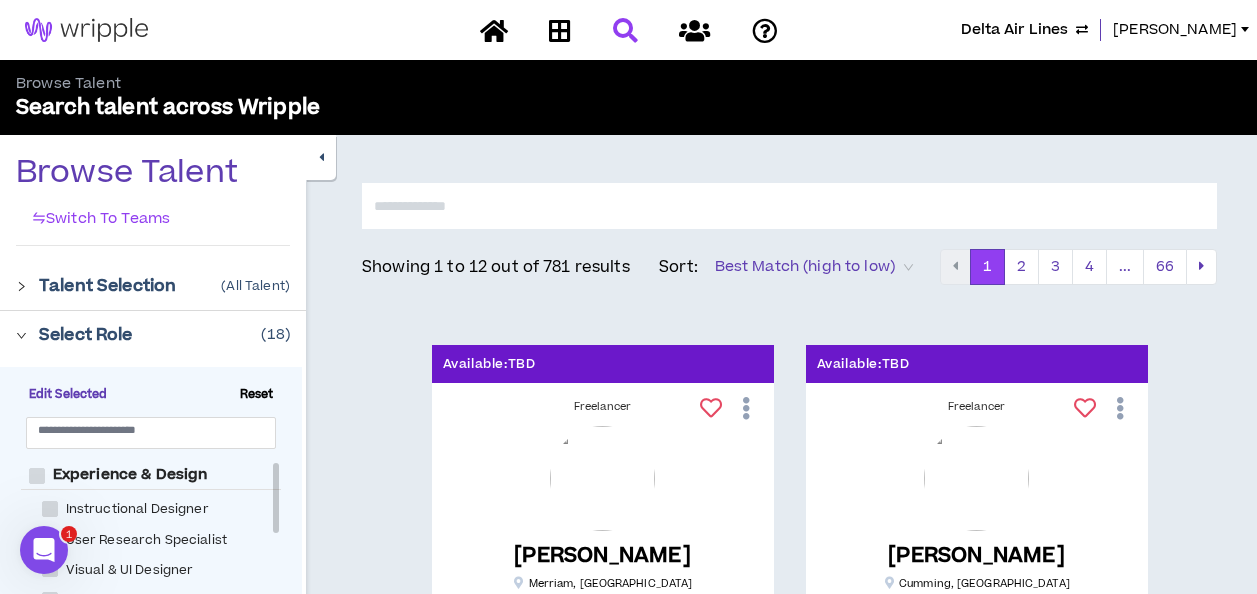 click at bounding box center (789, 206) 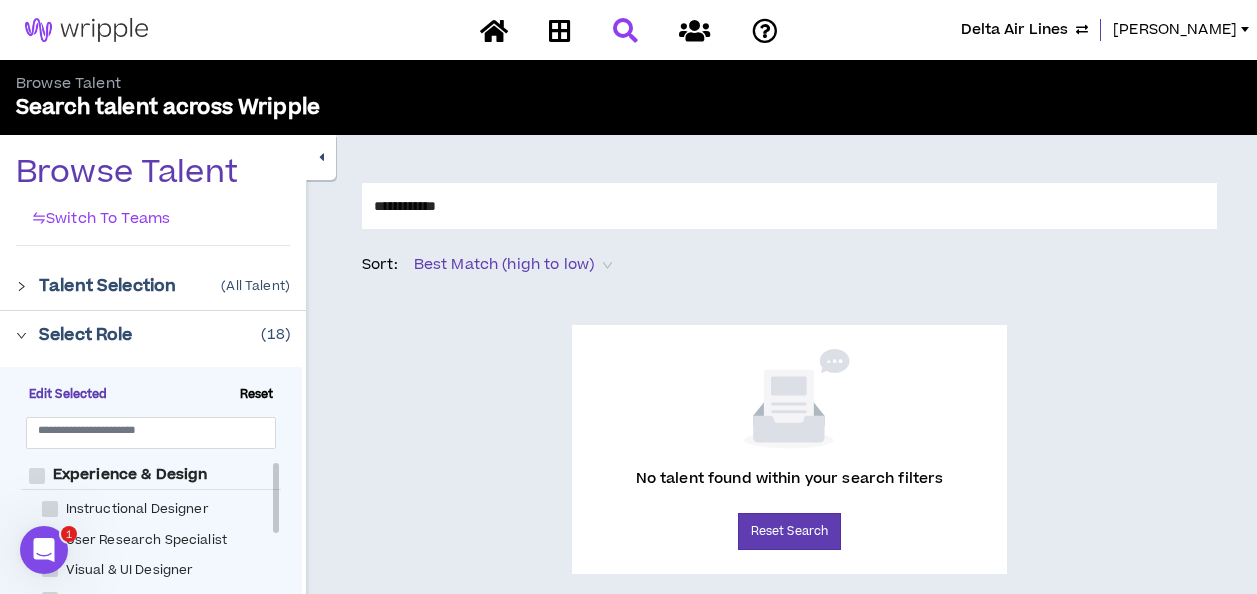 click on "**********" at bounding box center [789, 206] 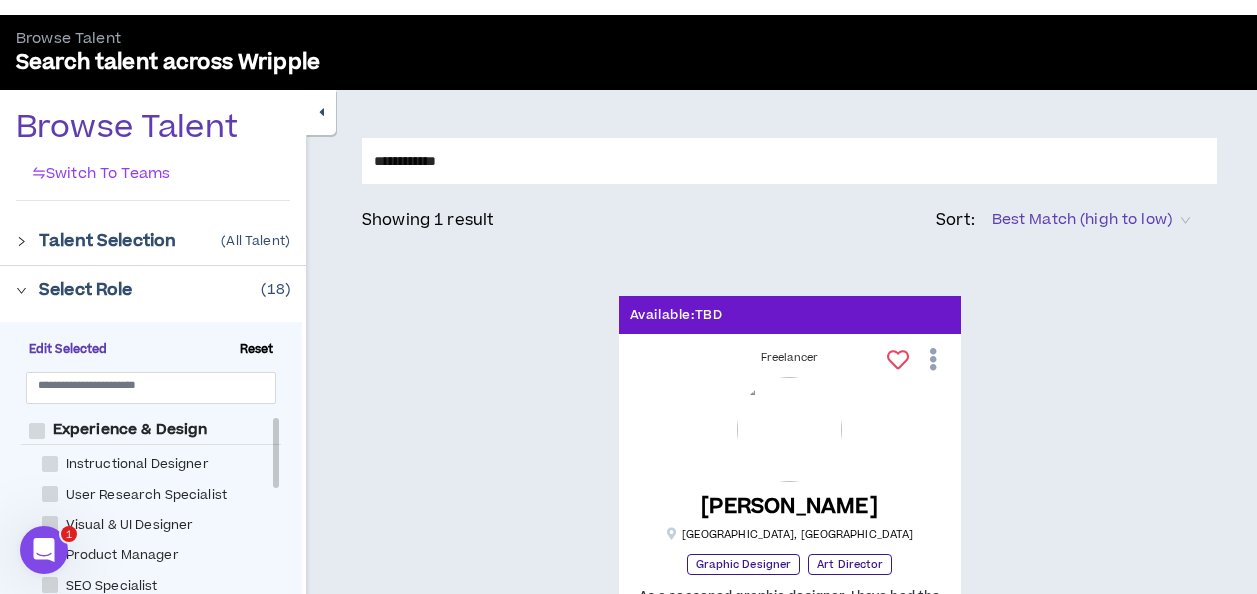 scroll, scrollTop: 0, scrollLeft: 0, axis: both 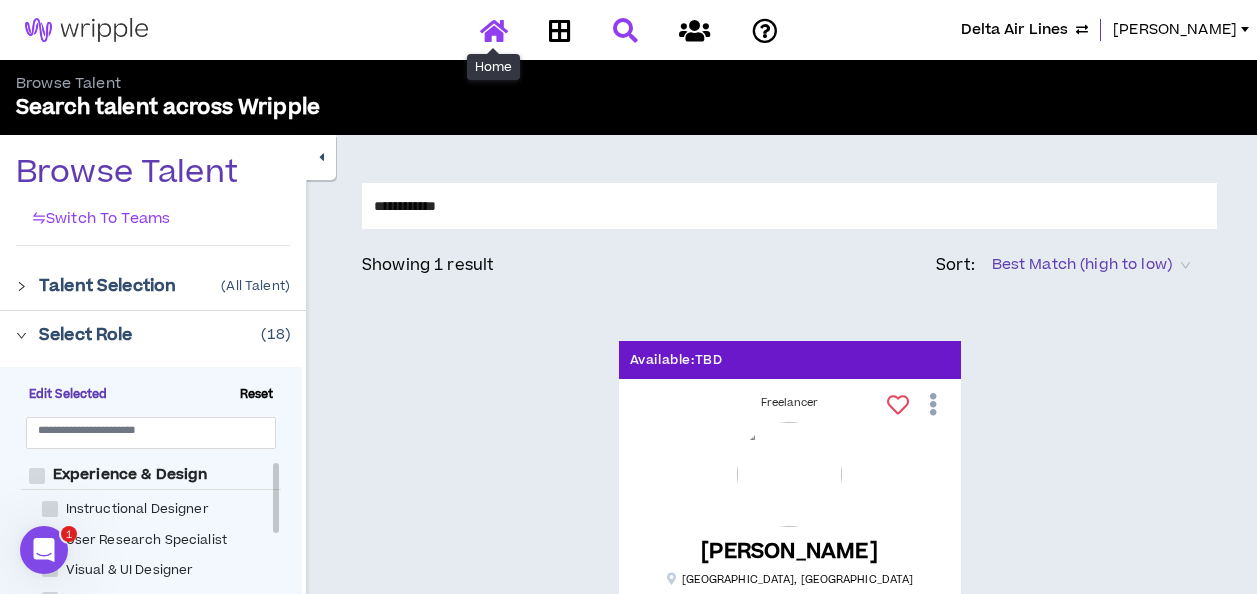 type on "**********" 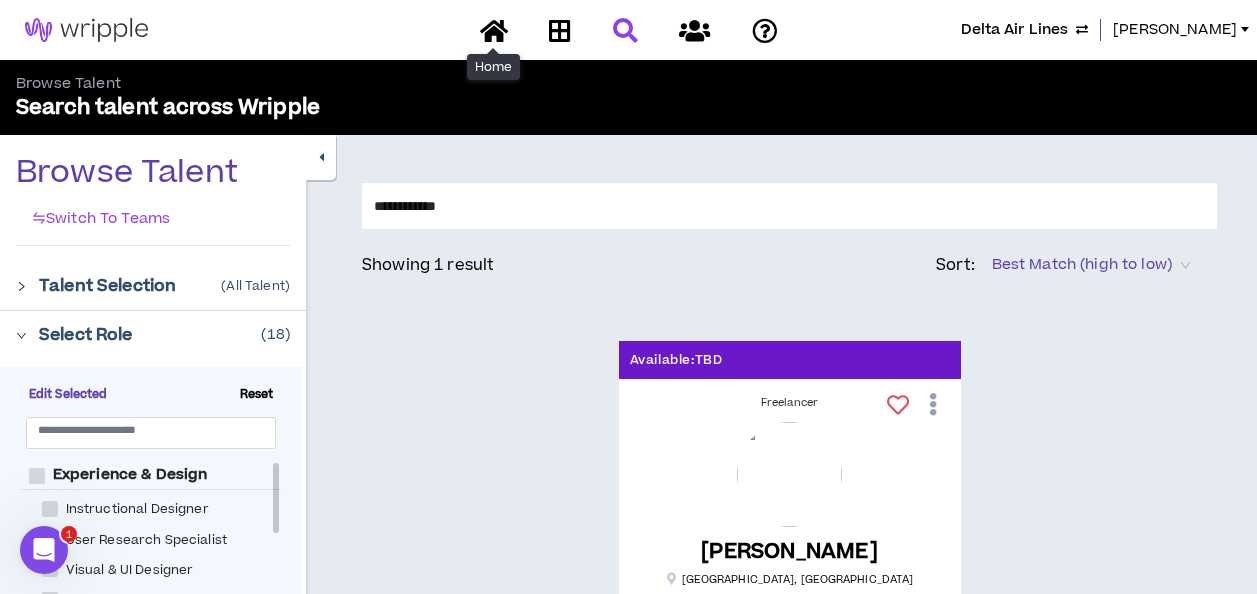 click at bounding box center [494, 30] 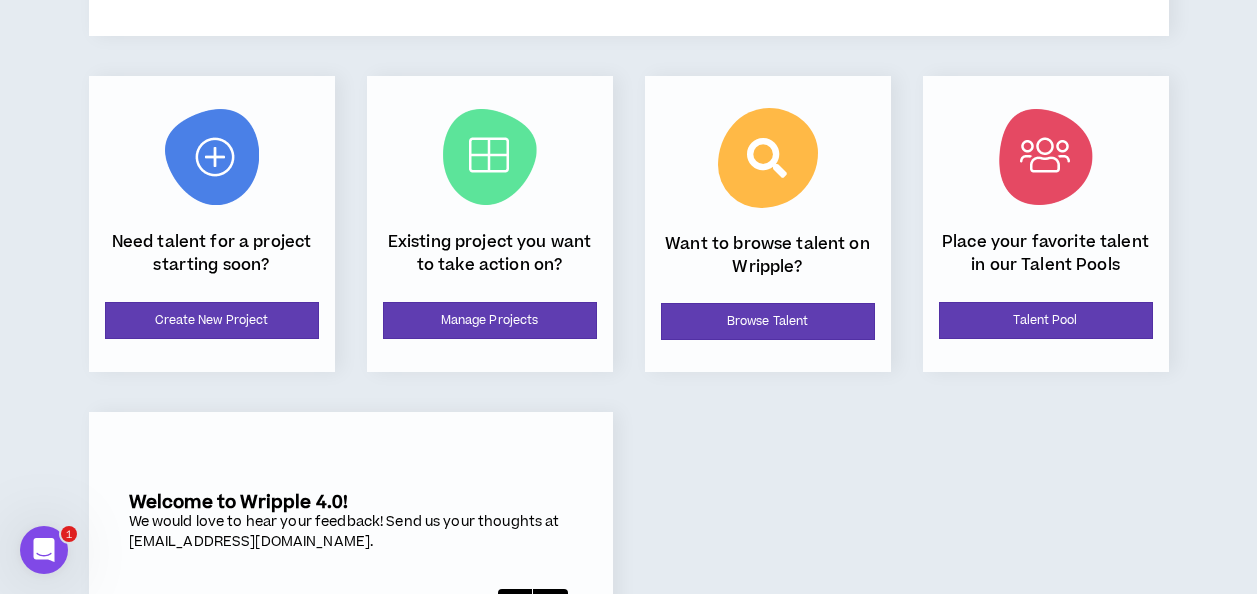 scroll, scrollTop: 300, scrollLeft: 0, axis: vertical 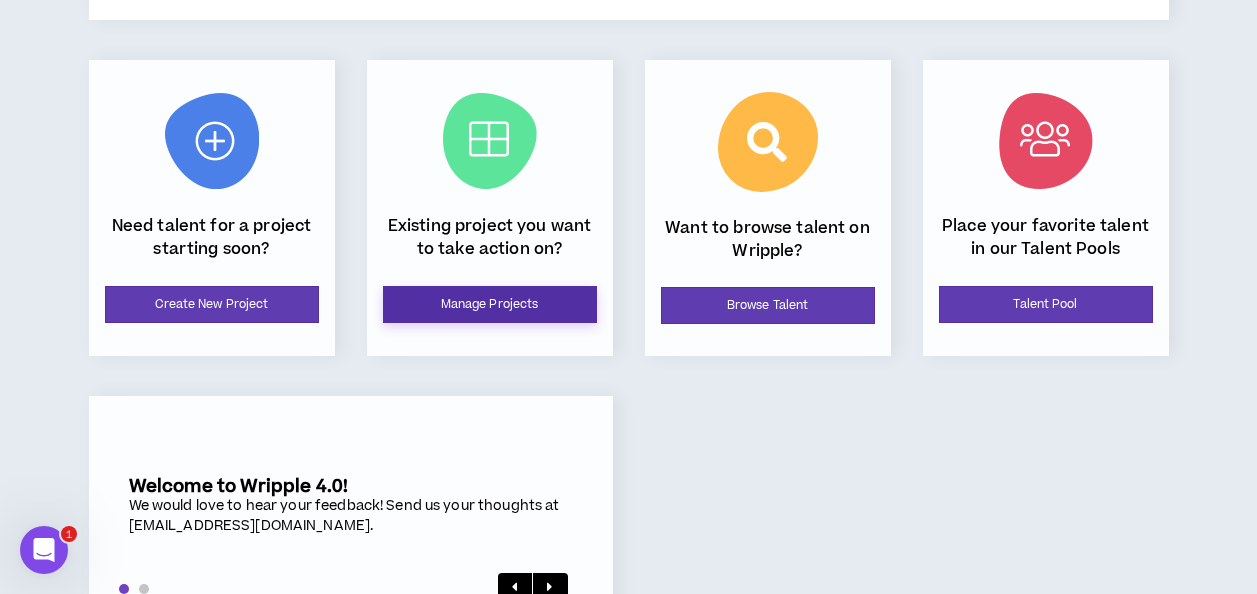 click on "Manage Projects" at bounding box center [490, 304] 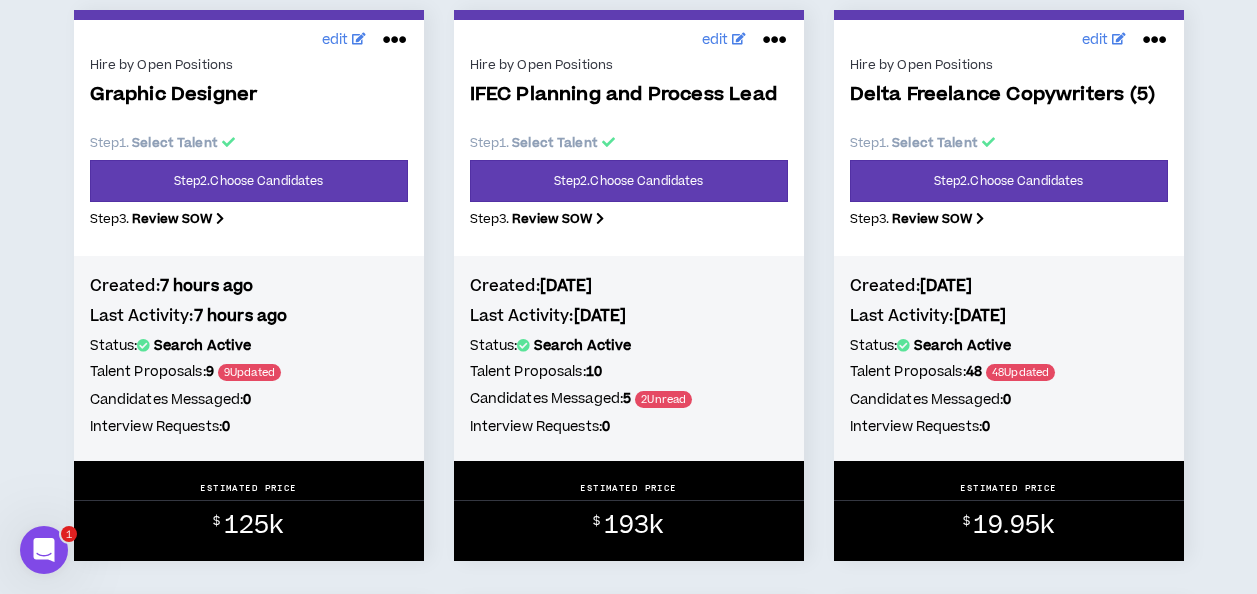 scroll, scrollTop: 2300, scrollLeft: 0, axis: vertical 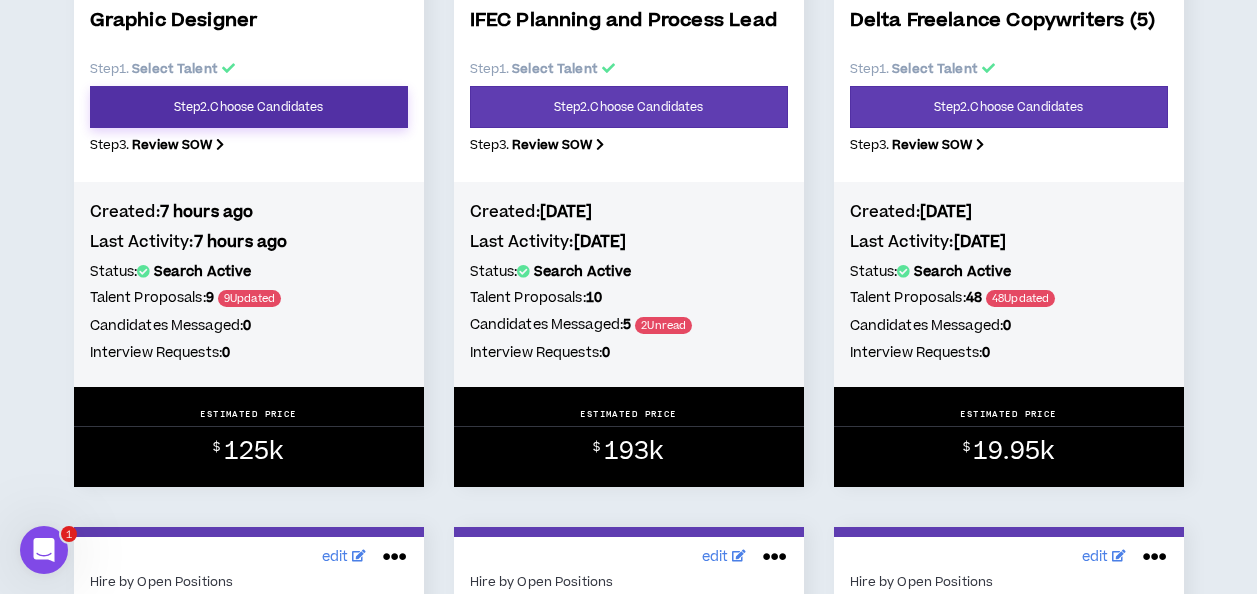 click on "Step  2 .  Choose Candidates" at bounding box center (249, 107) 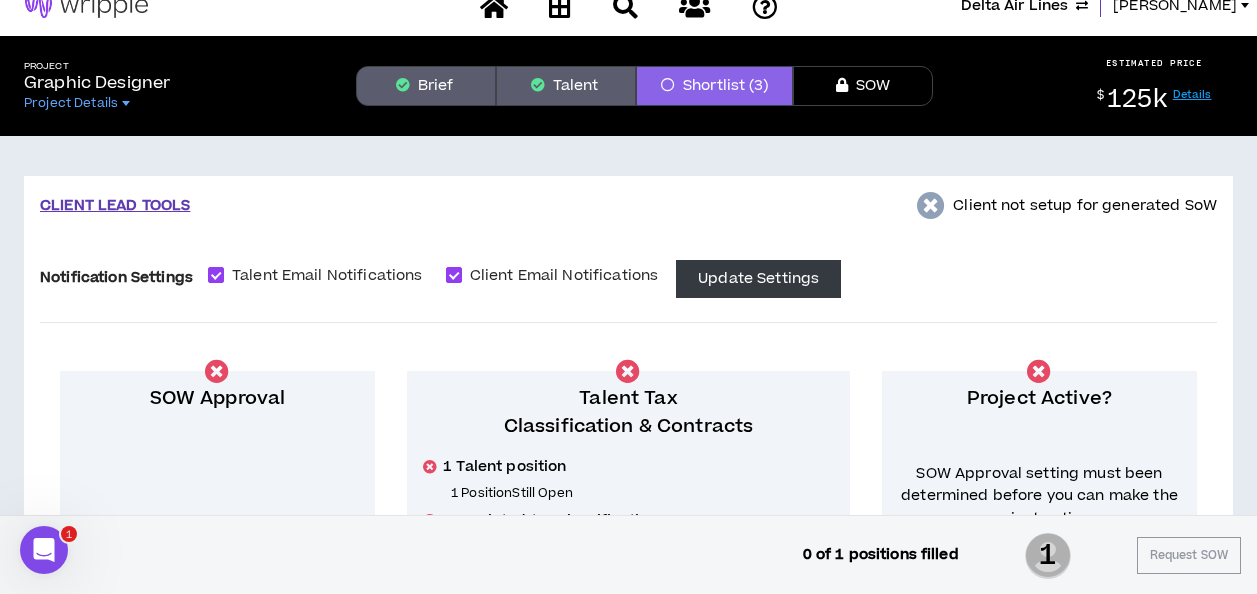 scroll, scrollTop: 0, scrollLeft: 0, axis: both 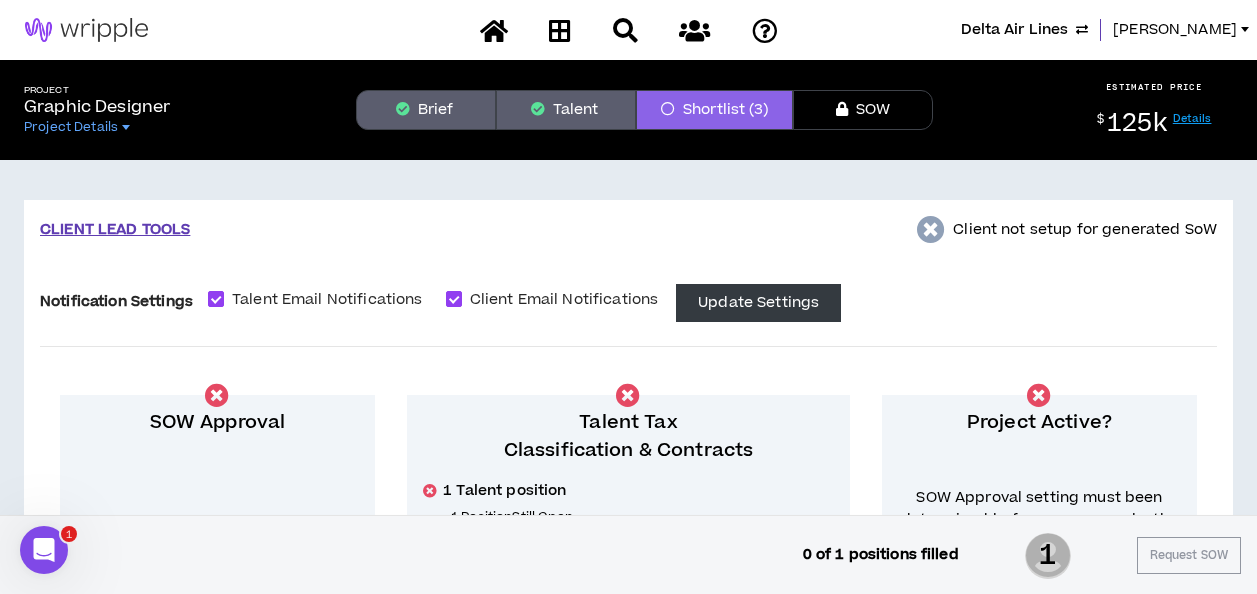 click on "Shortlist   (3)" at bounding box center (714, 110) 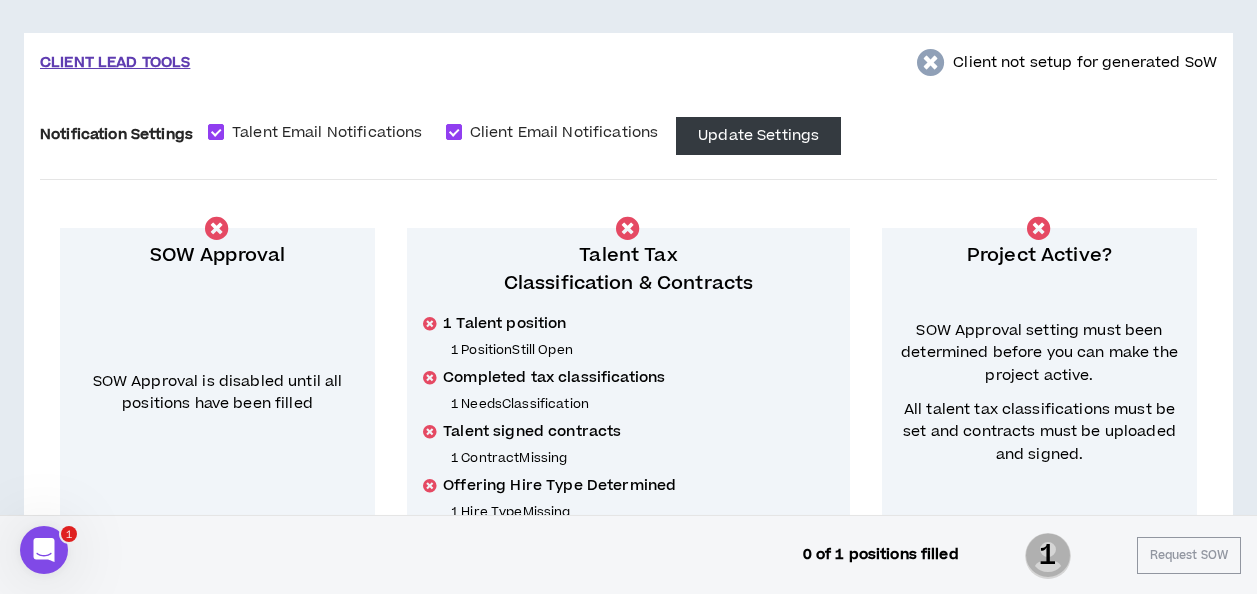 scroll, scrollTop: 0, scrollLeft: 0, axis: both 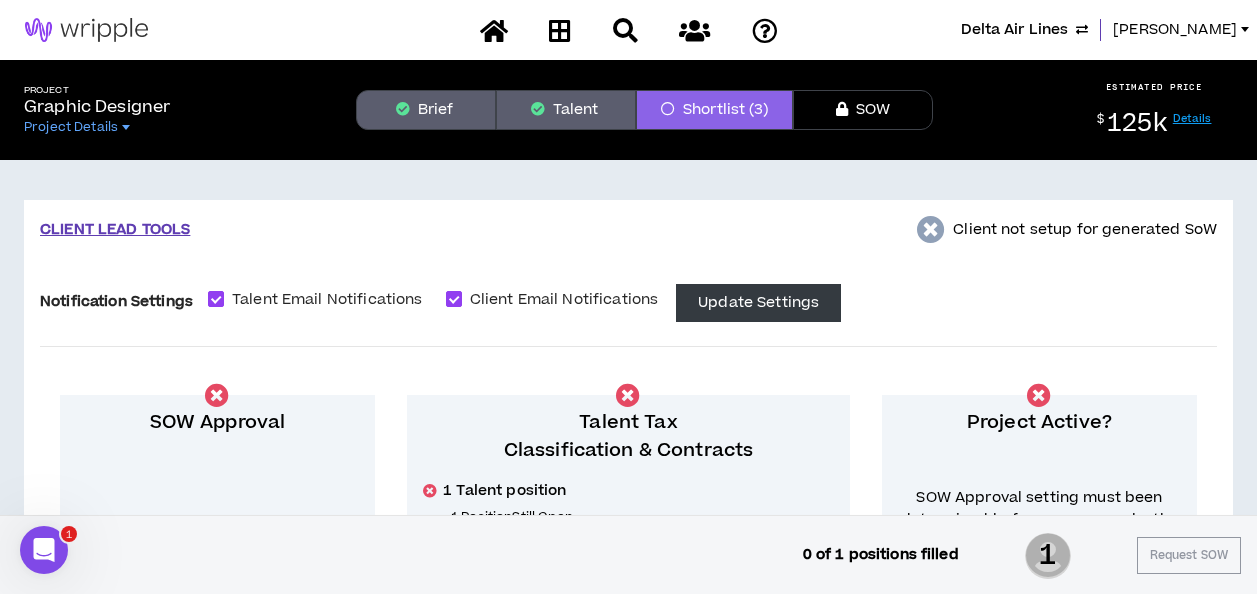 click on "Talent" at bounding box center [566, 110] 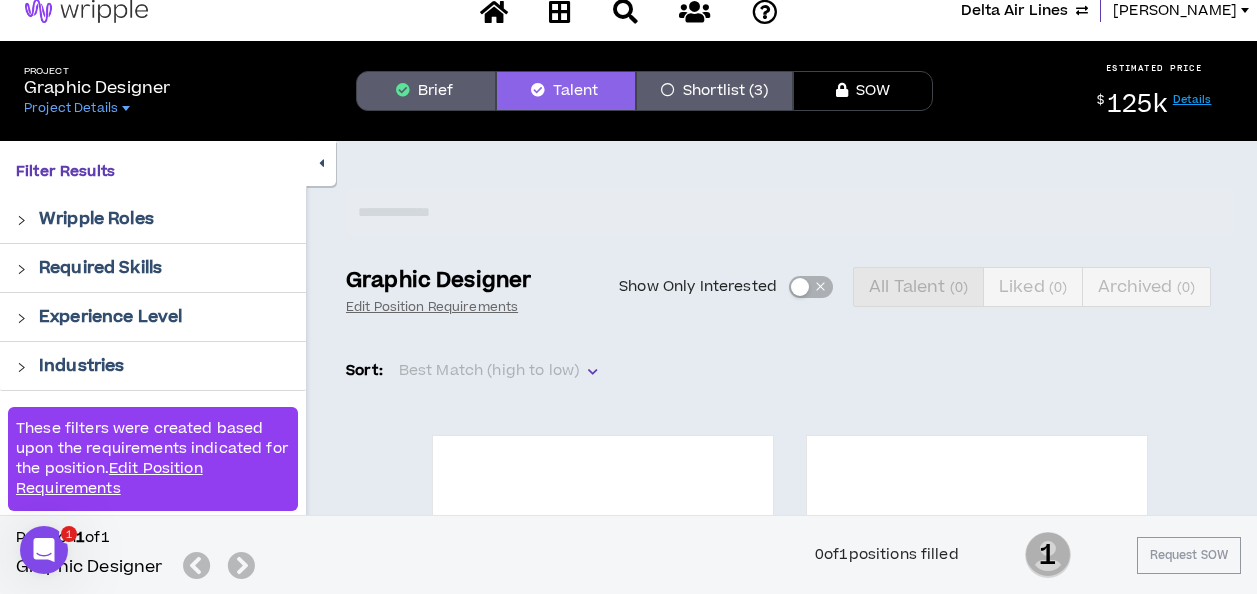 scroll, scrollTop: 0, scrollLeft: 0, axis: both 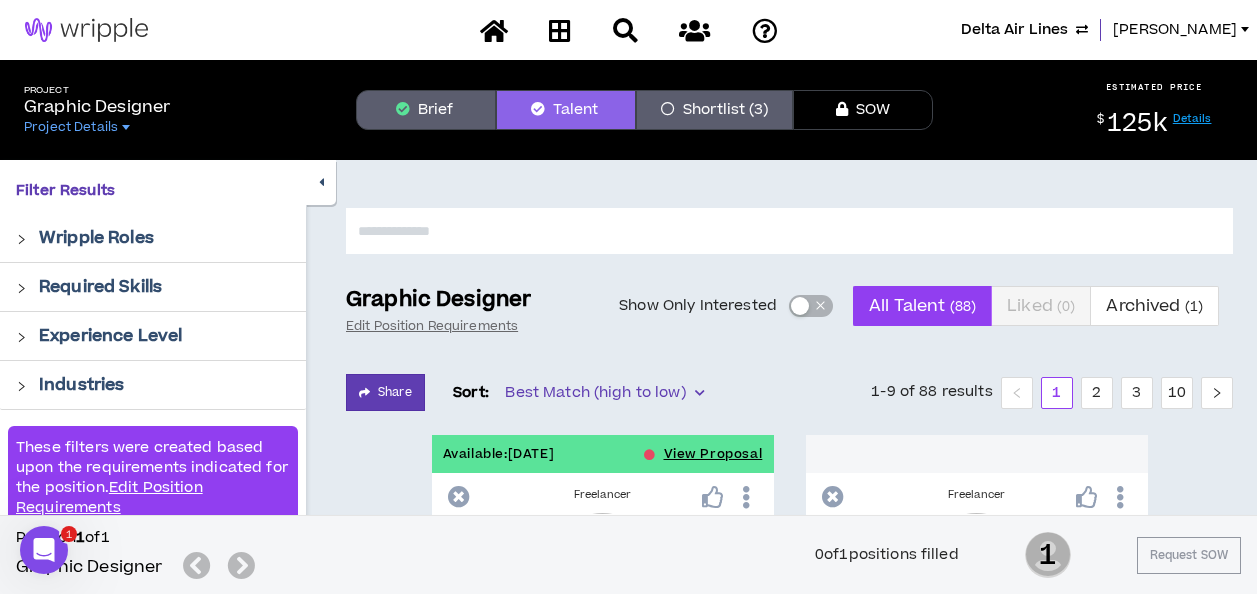 click at bounding box center [789, 231] 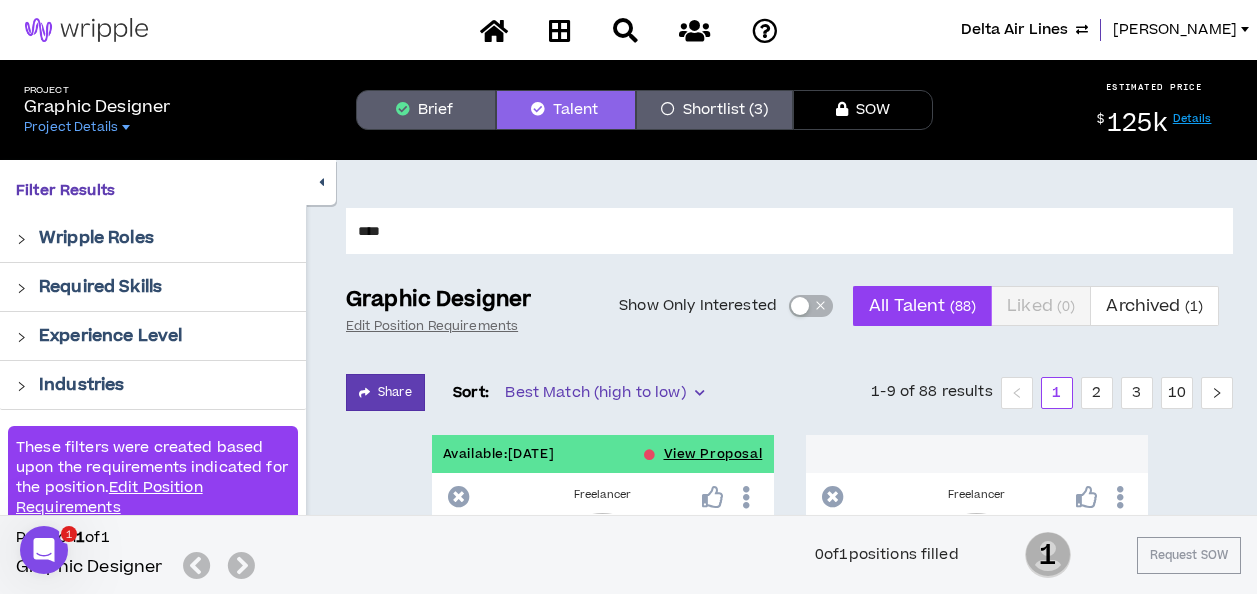type on "****" 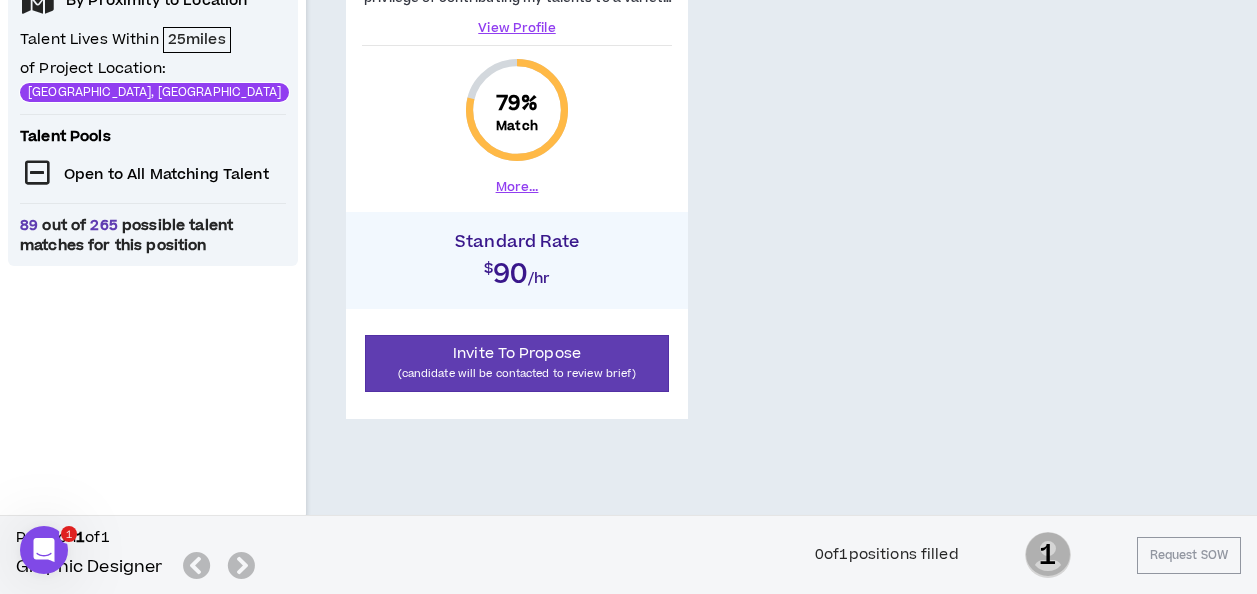 scroll, scrollTop: 772, scrollLeft: 0, axis: vertical 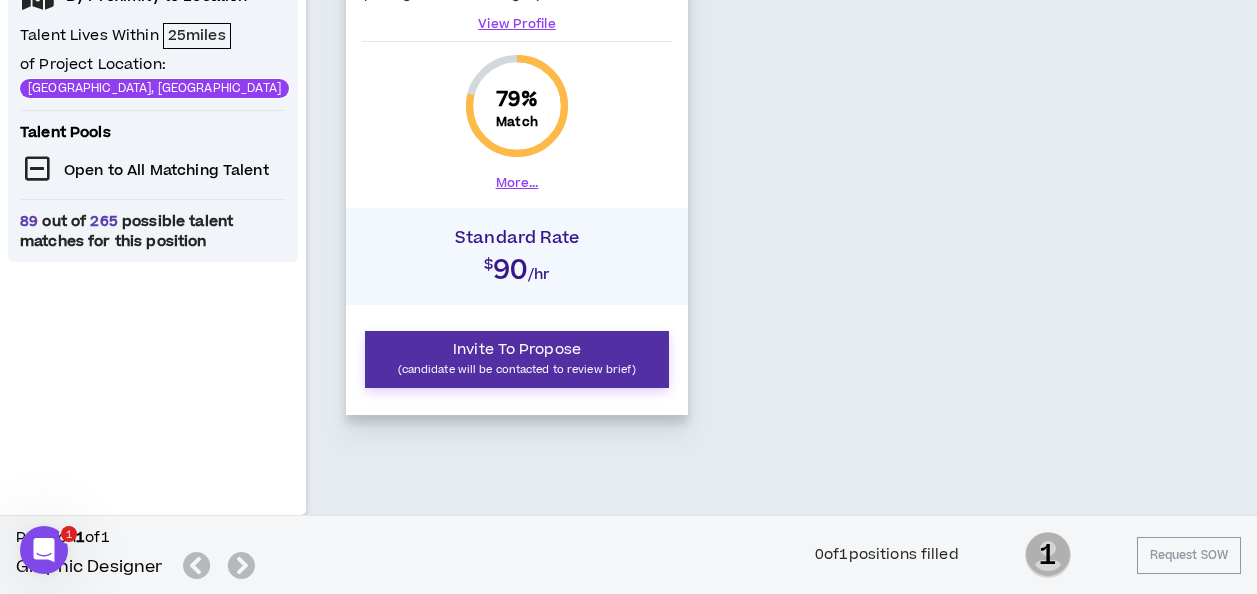 click on "(candidate will be contacted to review brief)" at bounding box center (517, 369) 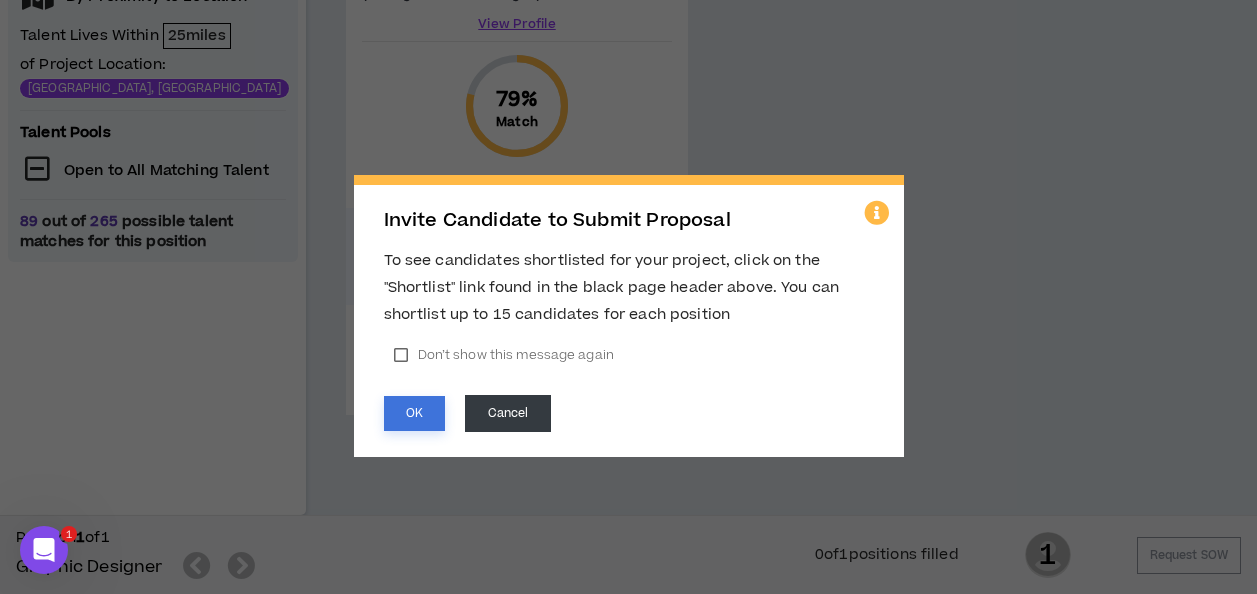 click on "OK" at bounding box center (414, 413) 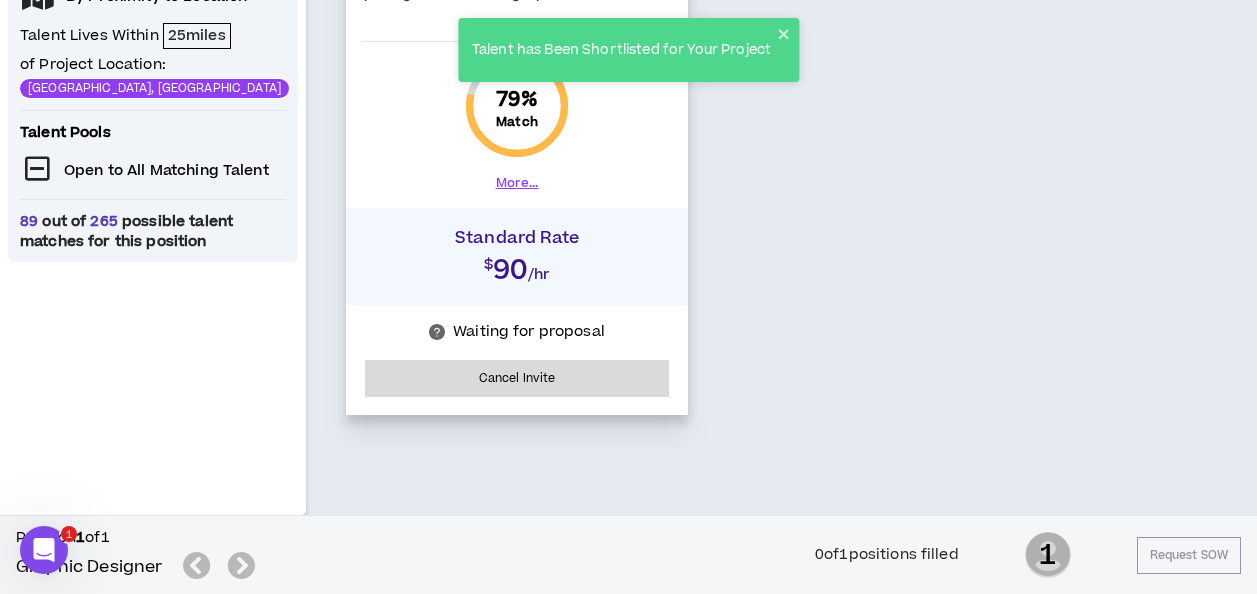 scroll, scrollTop: 572, scrollLeft: 0, axis: vertical 